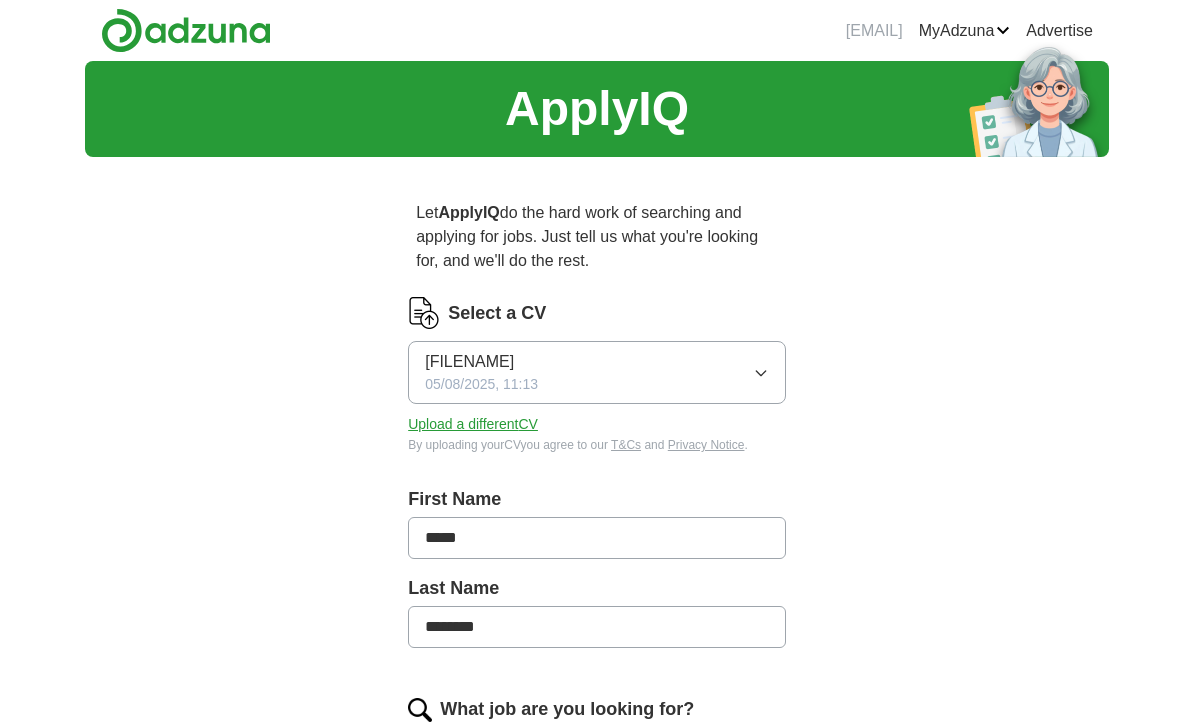 scroll, scrollTop: 0, scrollLeft: 0, axis: both 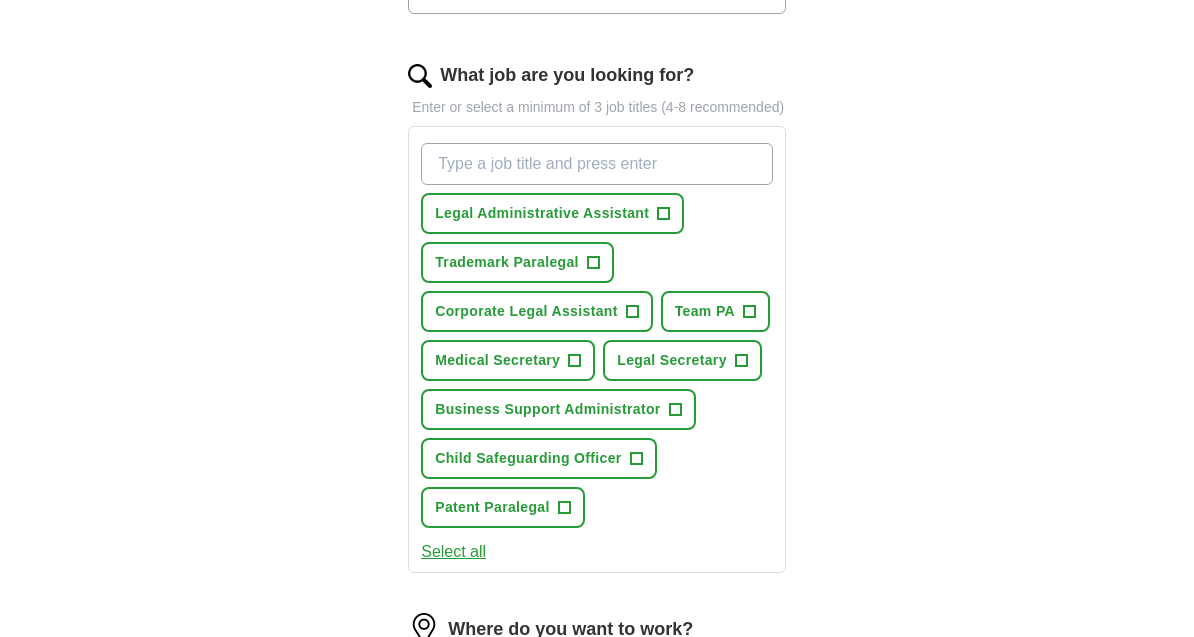 click on "+" at bounding box center (575, 362) 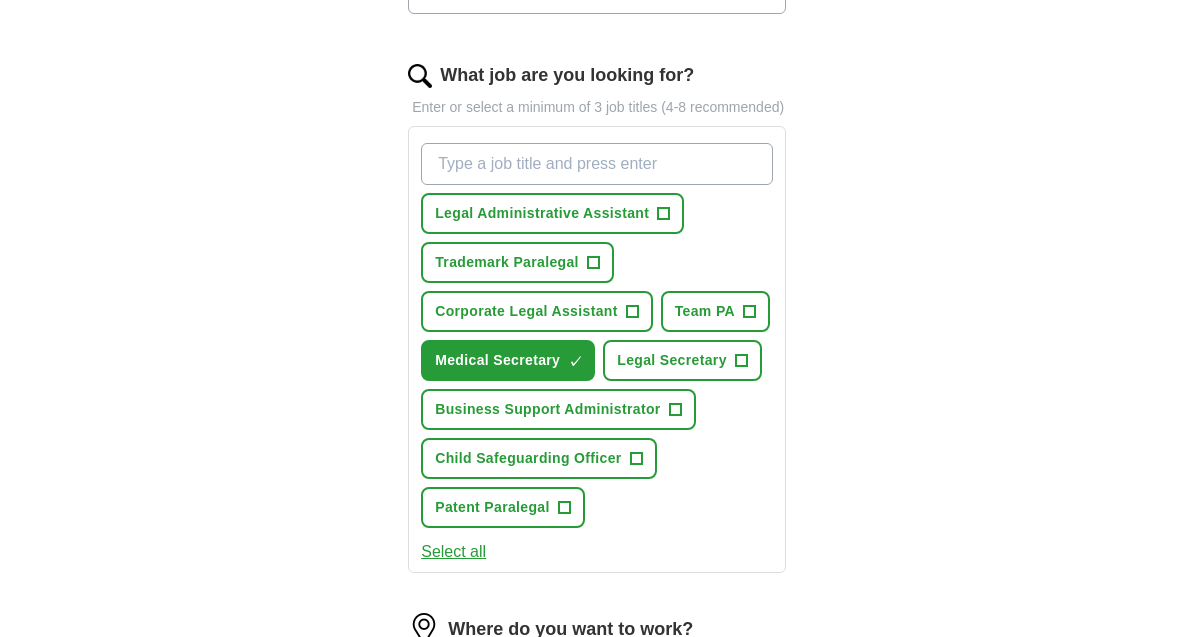 click on "+" at bounding box center (675, 410) 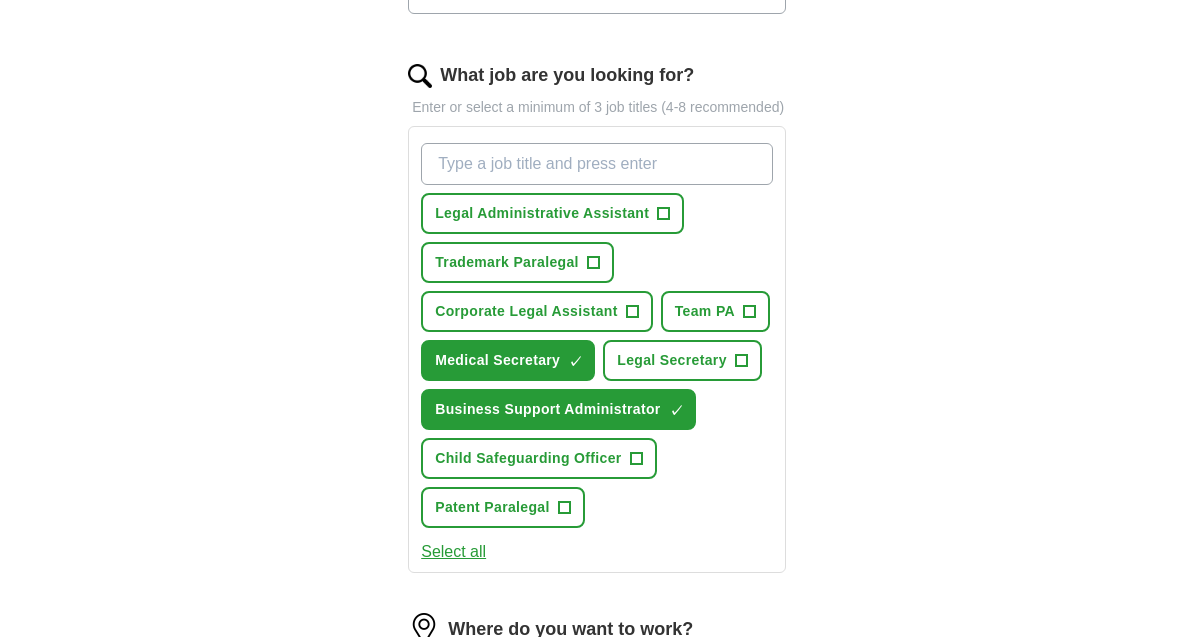 click on "Legal Administrative Assistant +" at bounding box center [552, 213] 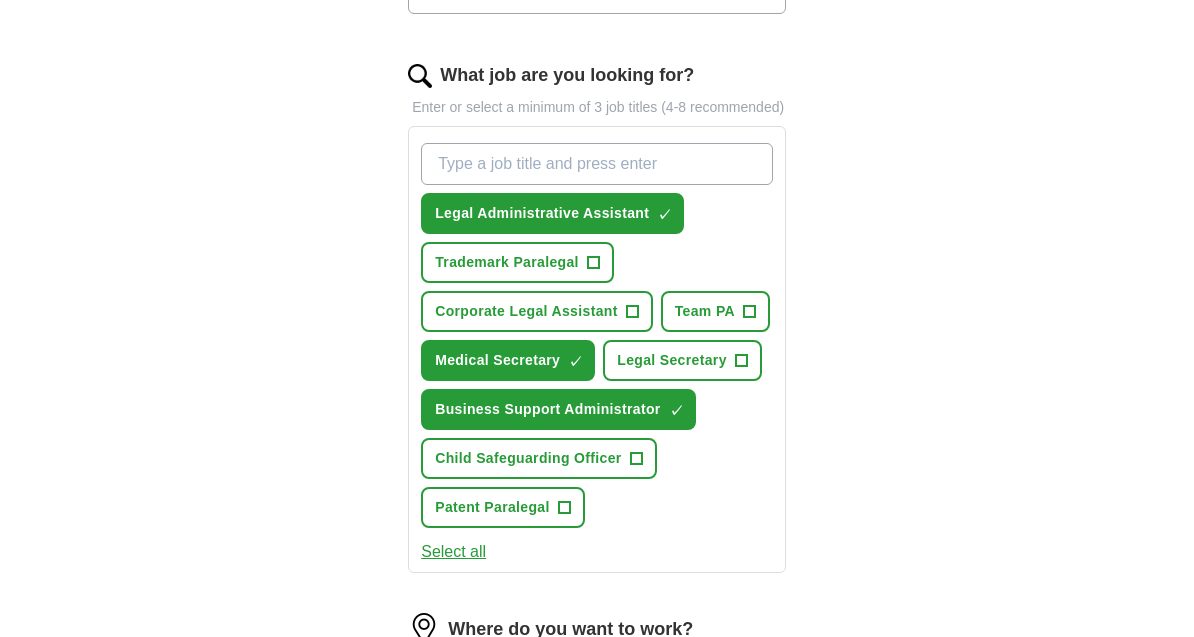click on "+" at bounding box center [741, 361] 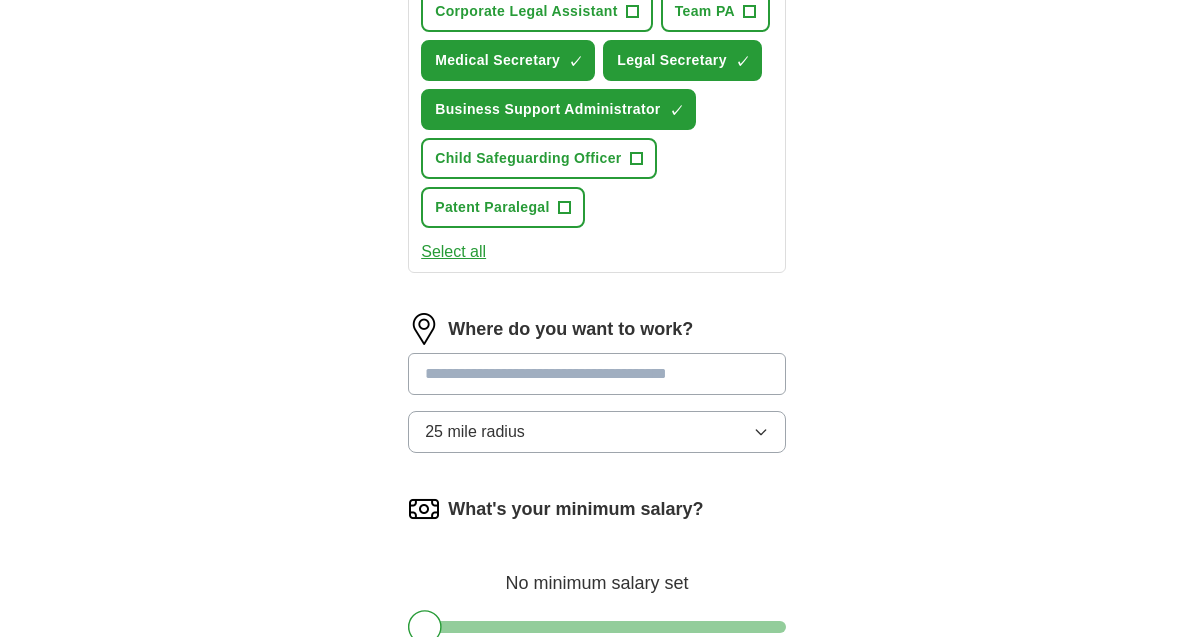 scroll, scrollTop: 939, scrollLeft: 0, axis: vertical 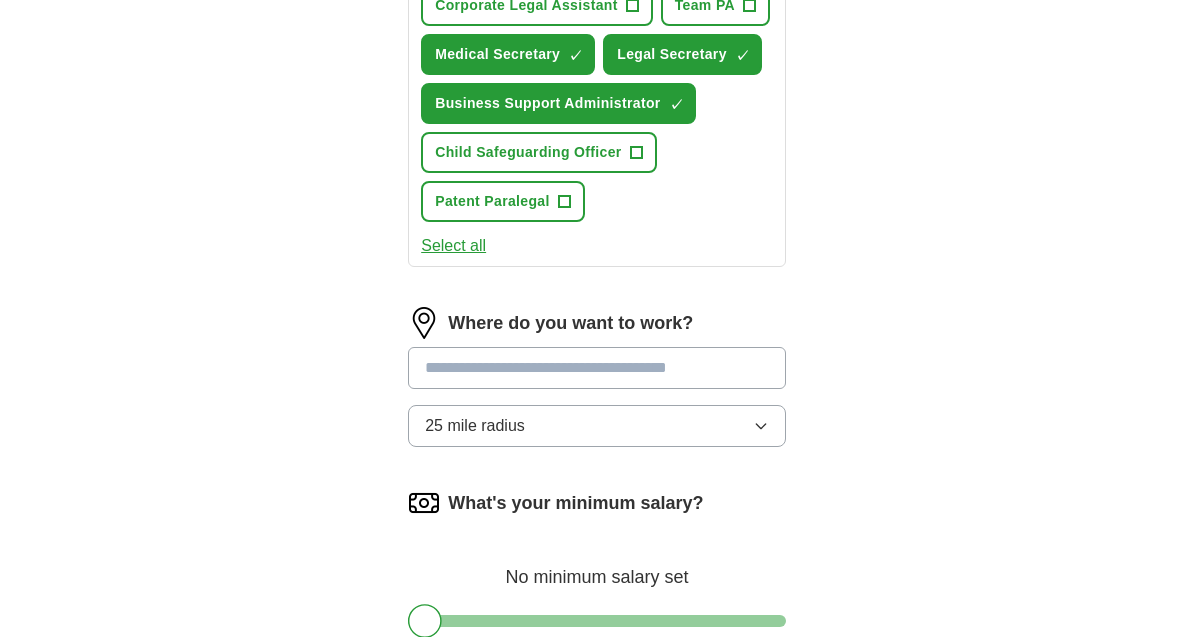 click at bounding box center (597, 369) 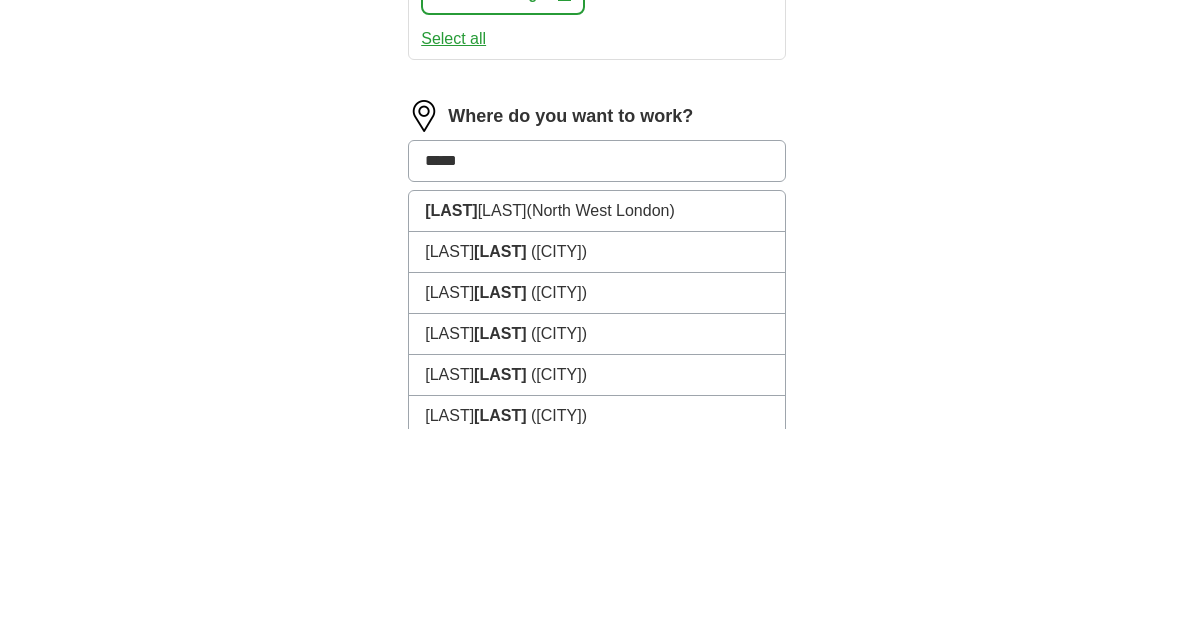 type on "******" 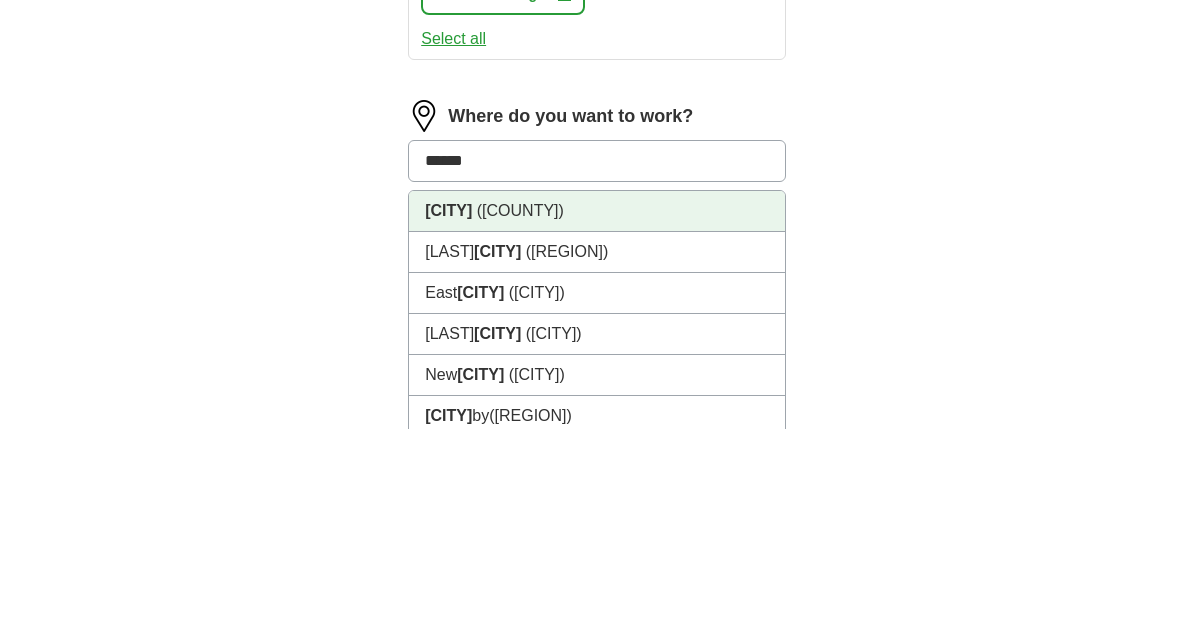 click on "[CITY]   ([COUNTY])" at bounding box center (597, 419) 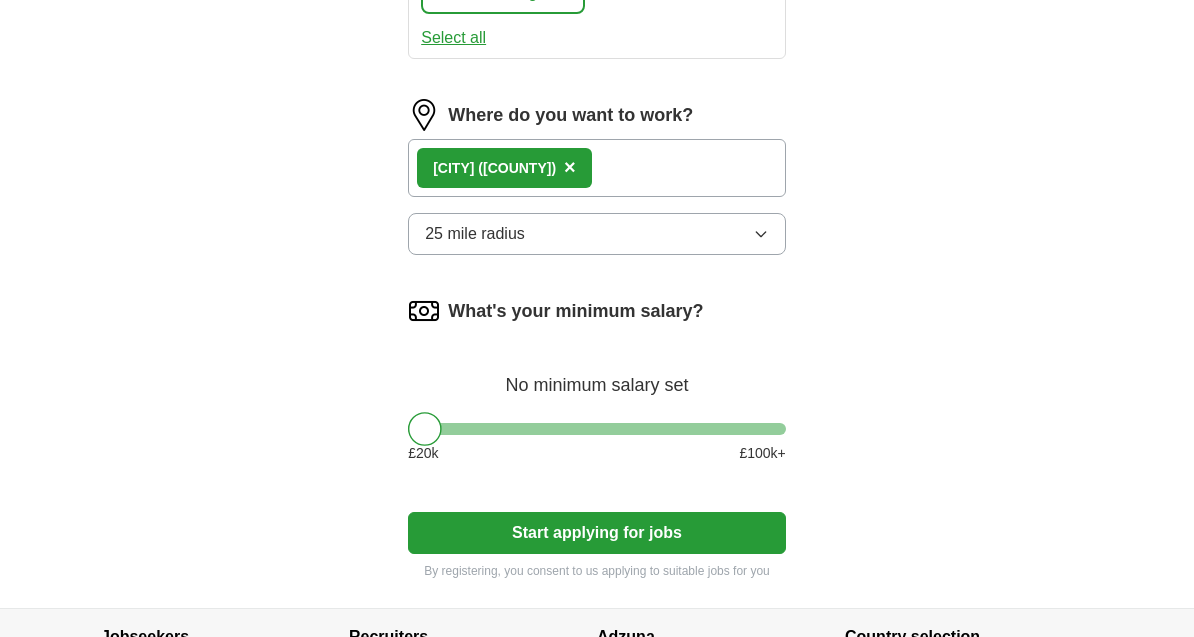 scroll, scrollTop: 1148, scrollLeft: 0, axis: vertical 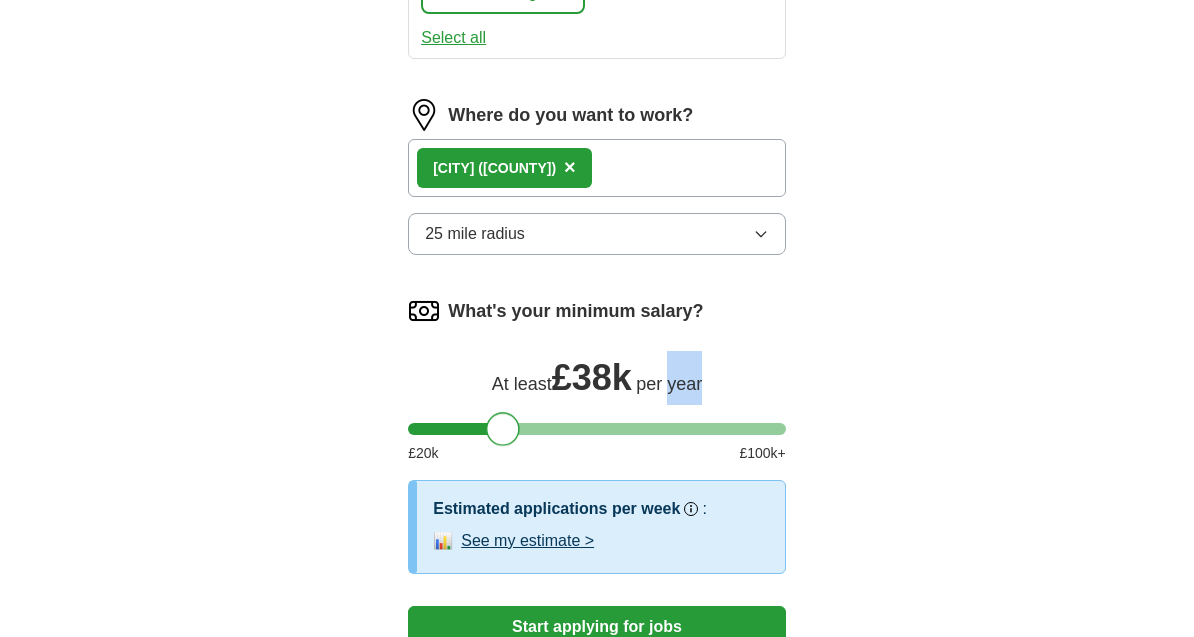 click on "ApplyIQ Let  ApplyIQ  do the hard work of searching and applying for jobs. Just tell us what you're looking for, and we'll do the rest. Select a CV [FILENAME] 05/08/2025, 11:13 Upload a different  CV By uploading your  CV  you agree to our   T&Cs   and   Privacy Notice . First Name ***** Last Name ******** What job are you looking for? Enter or select a minimum of 3 job titles (4-8 recommended) ✓ × + ✓ × ✓ × + + Select all Where do you want to work? [CITY]   ([COUNTY]) × 25 mile radius What's your minimum salary? At least  £ 38k   per year £ 20 k £ 100 k+ Estimated applications per week Our best guess based on live jobs today,  and others like you. : 📊 See my estimate > Start applying for jobs By registering, you consent to us applying to suitable jobs for you" at bounding box center (597, -193) 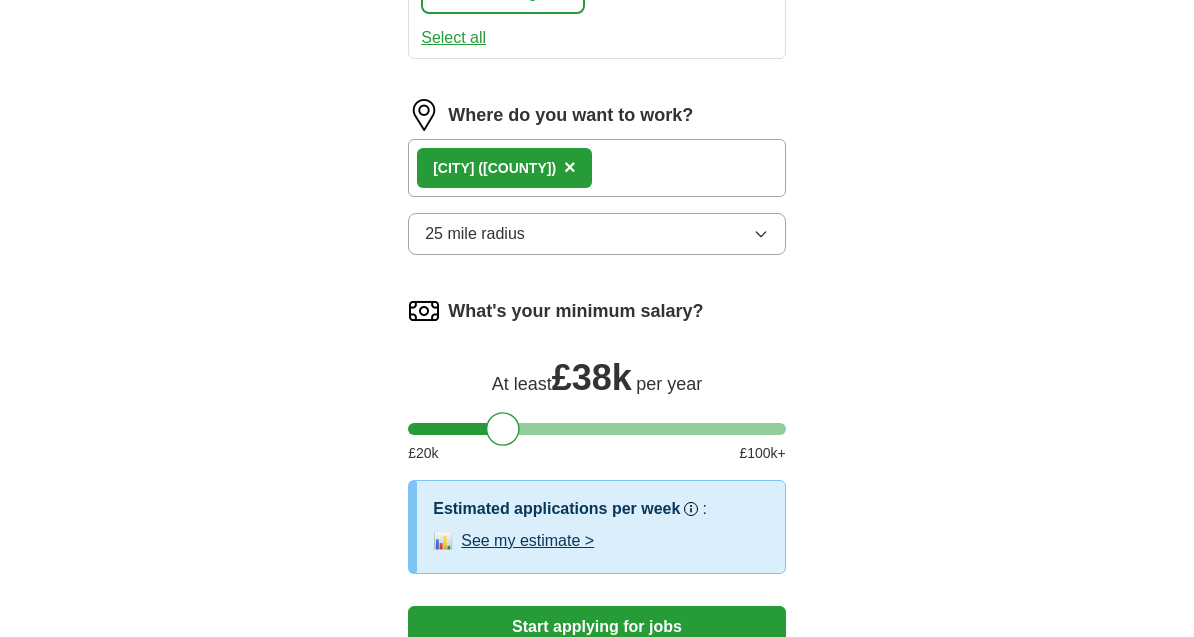 click on "[CITY]   ([COUNTY]) ×" at bounding box center [597, 168] 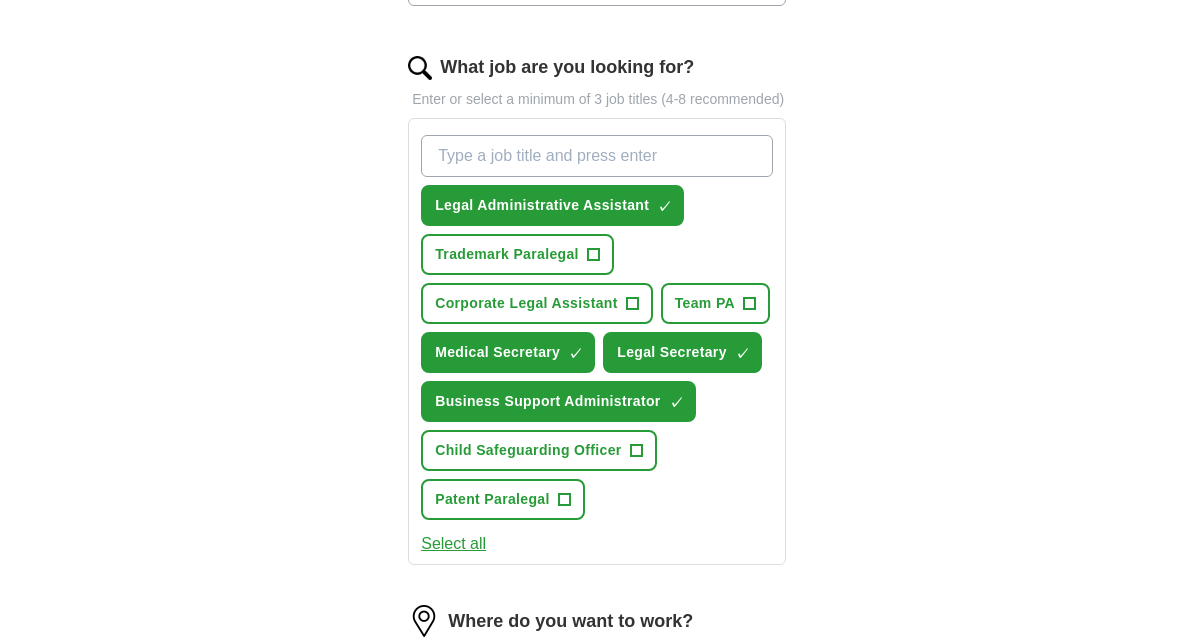 scroll, scrollTop: 640, scrollLeft: 0, axis: vertical 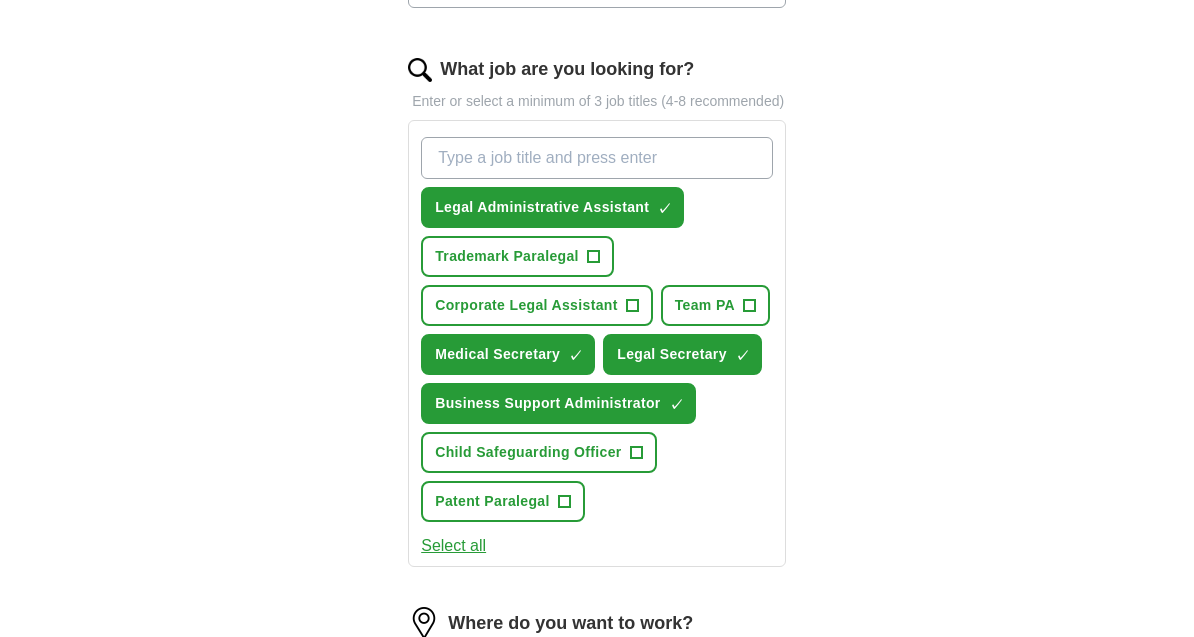 click on "+" at bounding box center [636, 453] 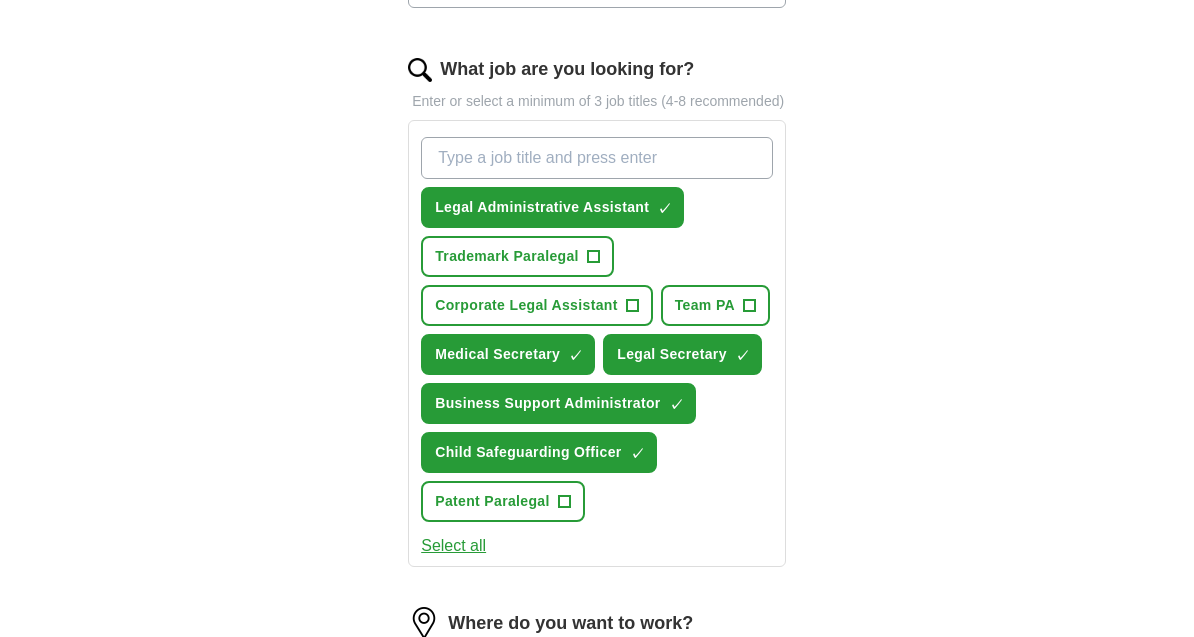 click on "What job are you looking for?" at bounding box center [597, 158] 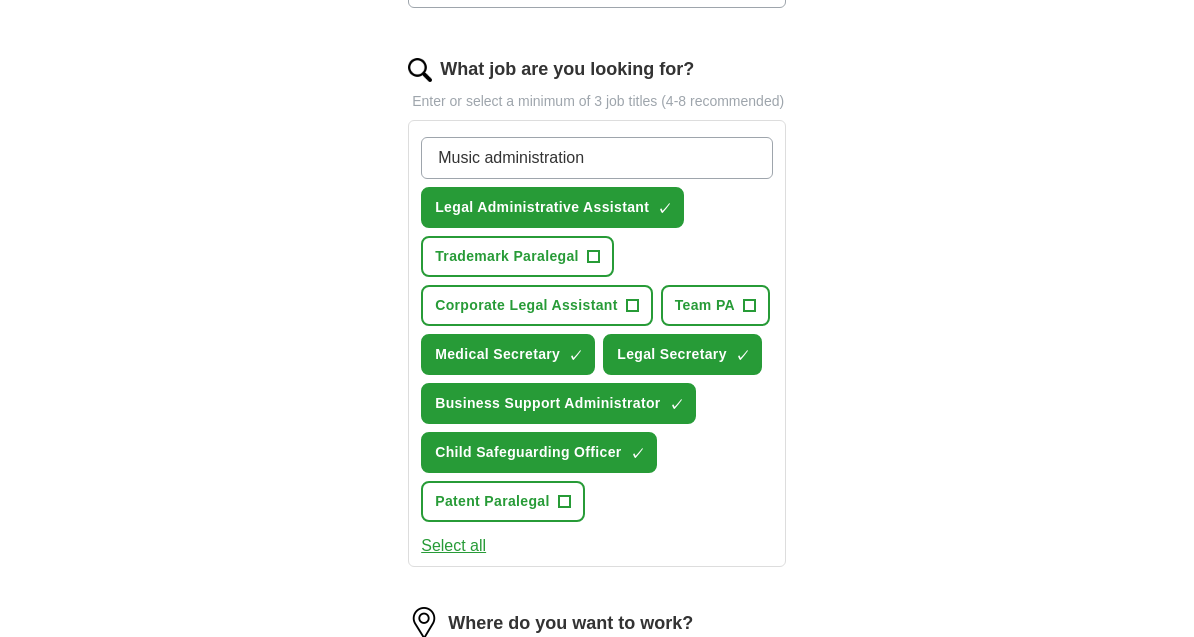 type on "Music administration" 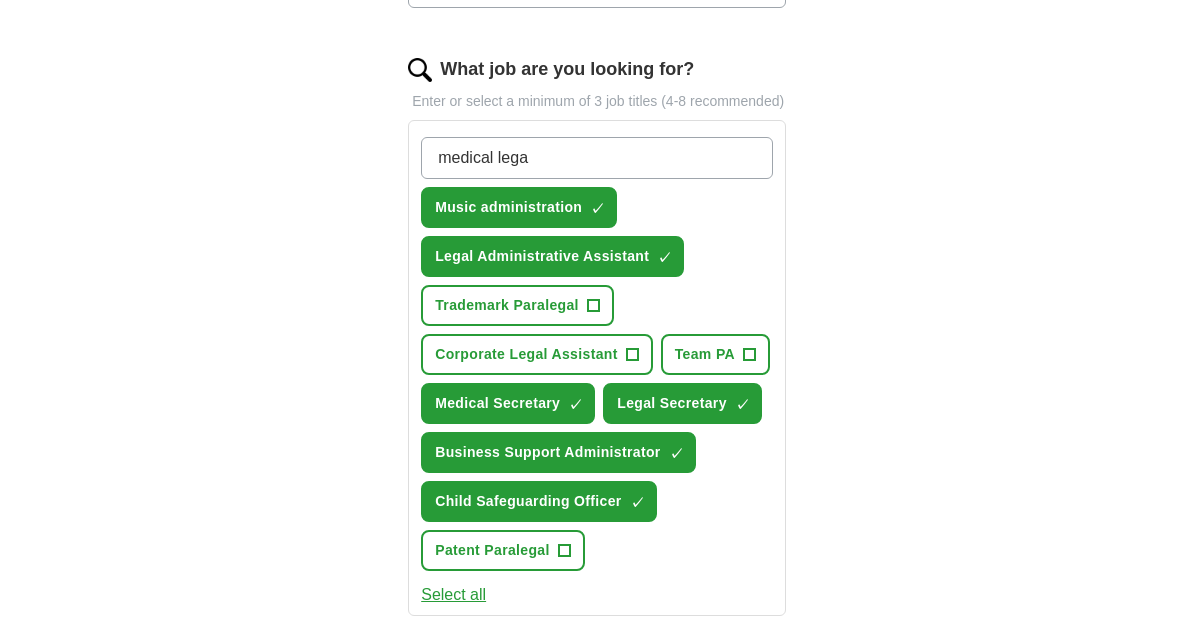 type on "medical legal" 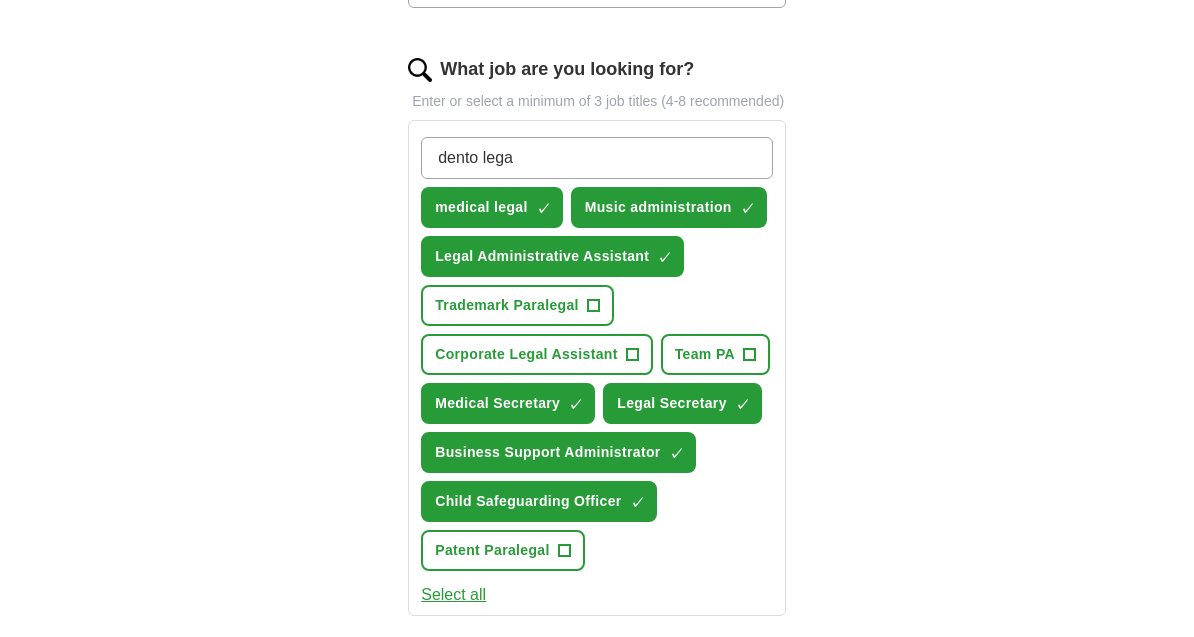 type on "[LAST]" 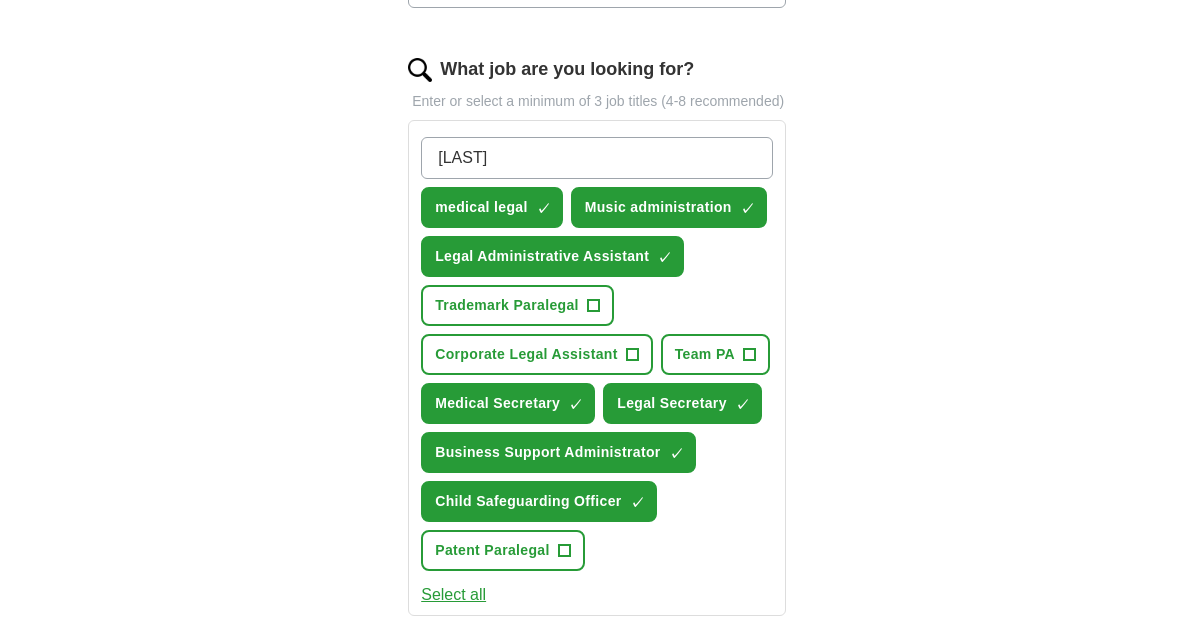 type 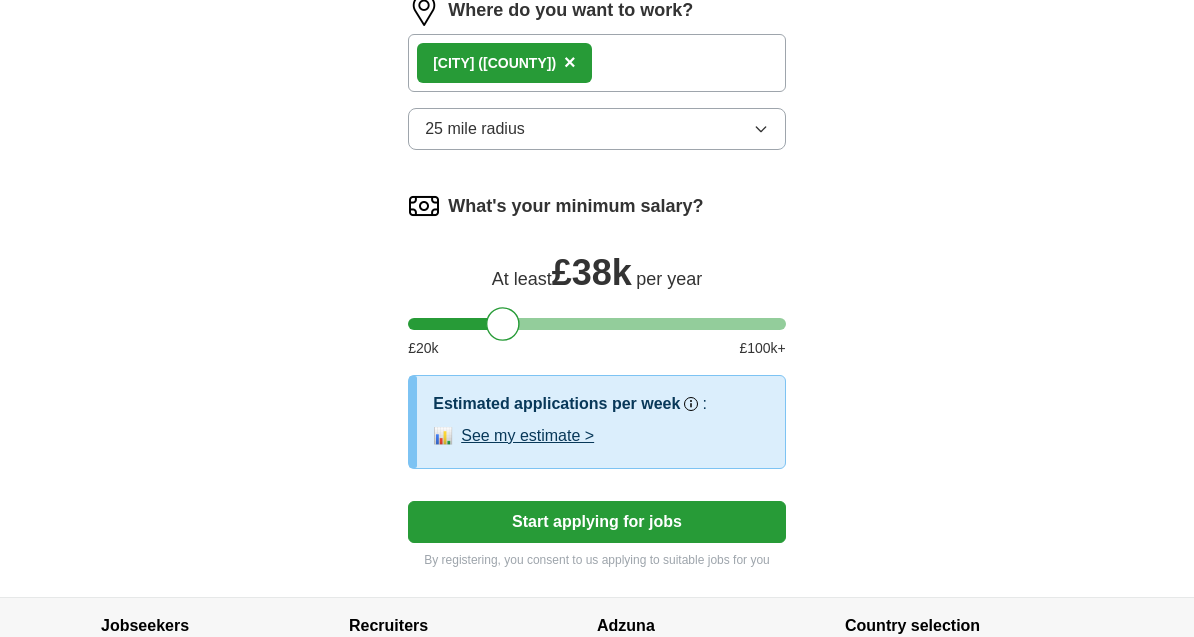 scroll, scrollTop: 1401, scrollLeft: 0, axis: vertical 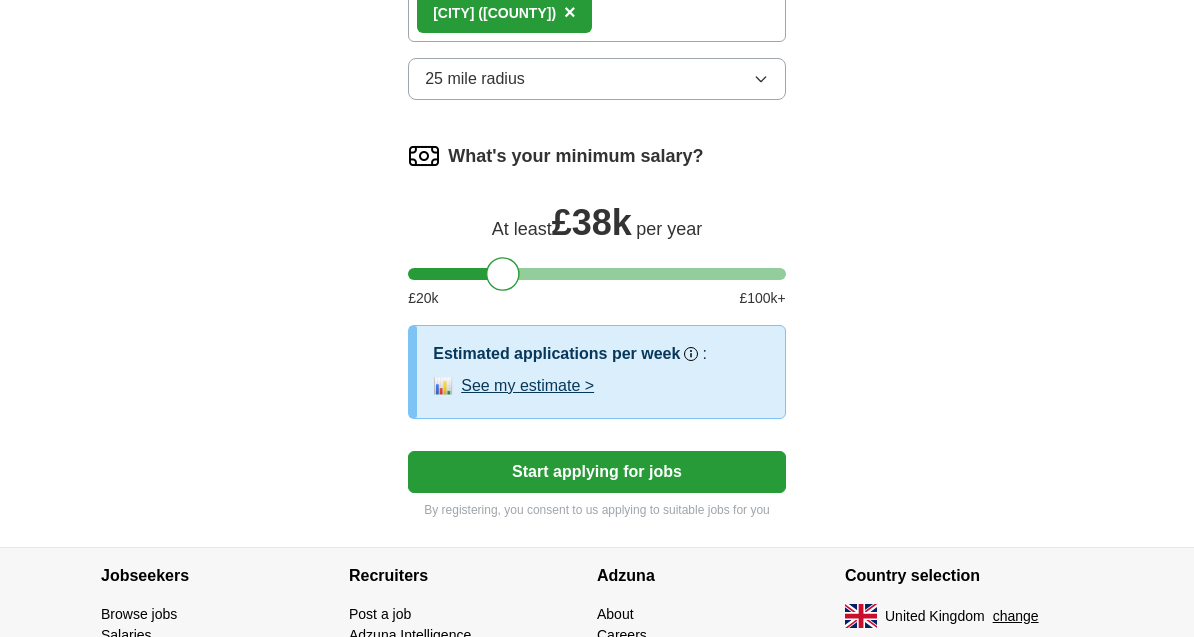 click on "Start applying for jobs" at bounding box center (597, 472) 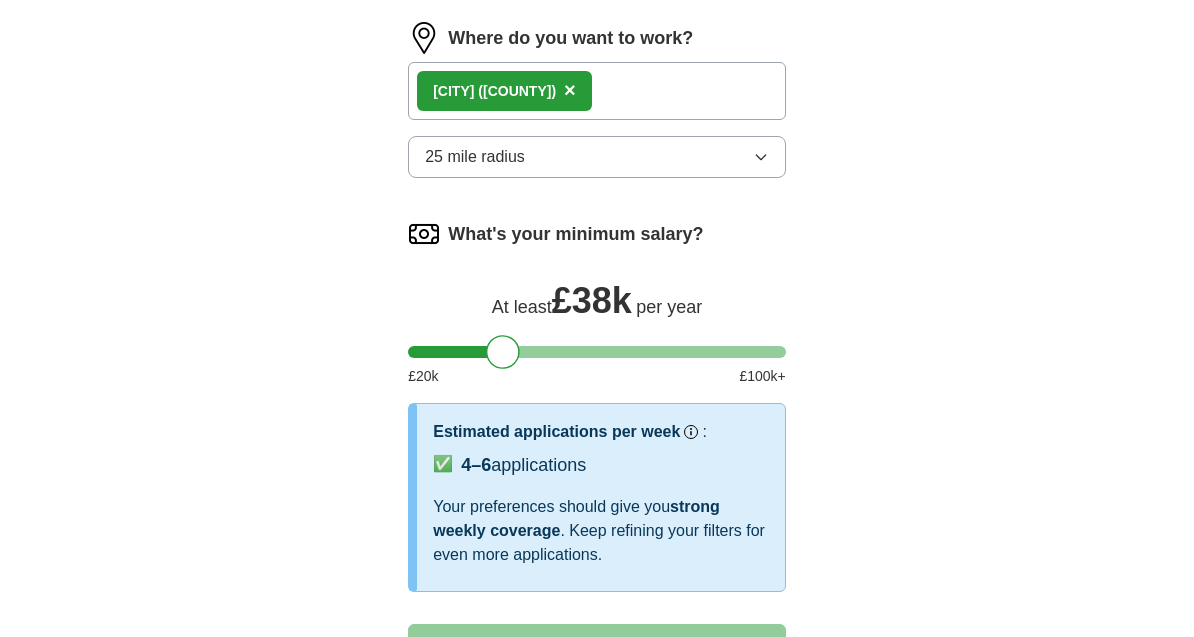 select on "**" 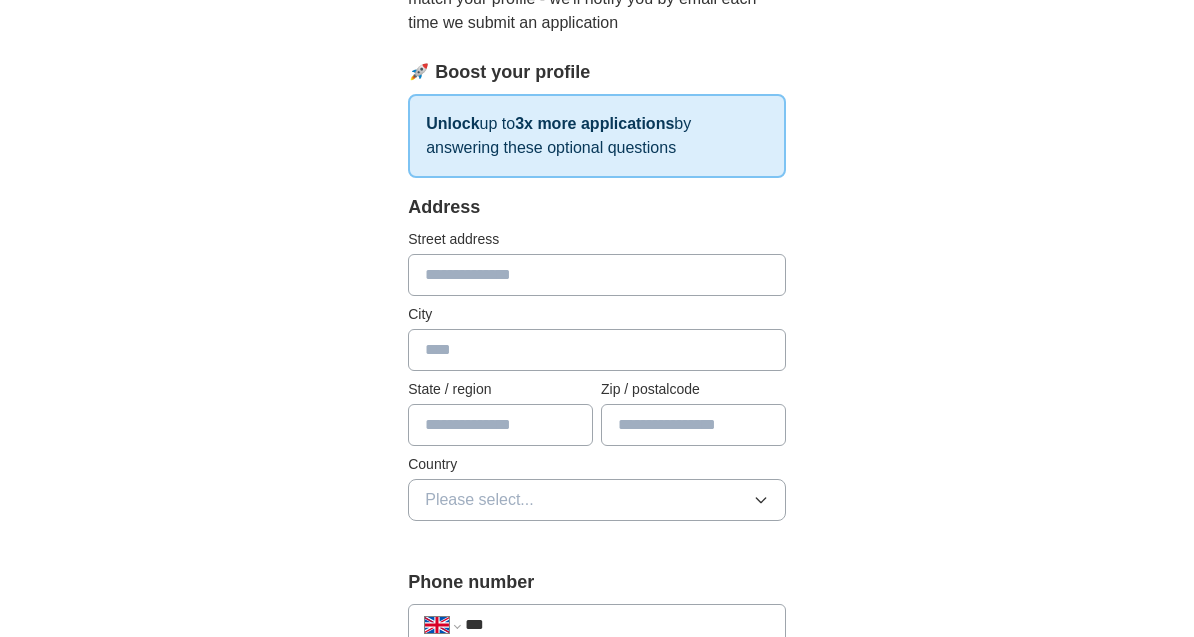 scroll, scrollTop: 0, scrollLeft: 0, axis: both 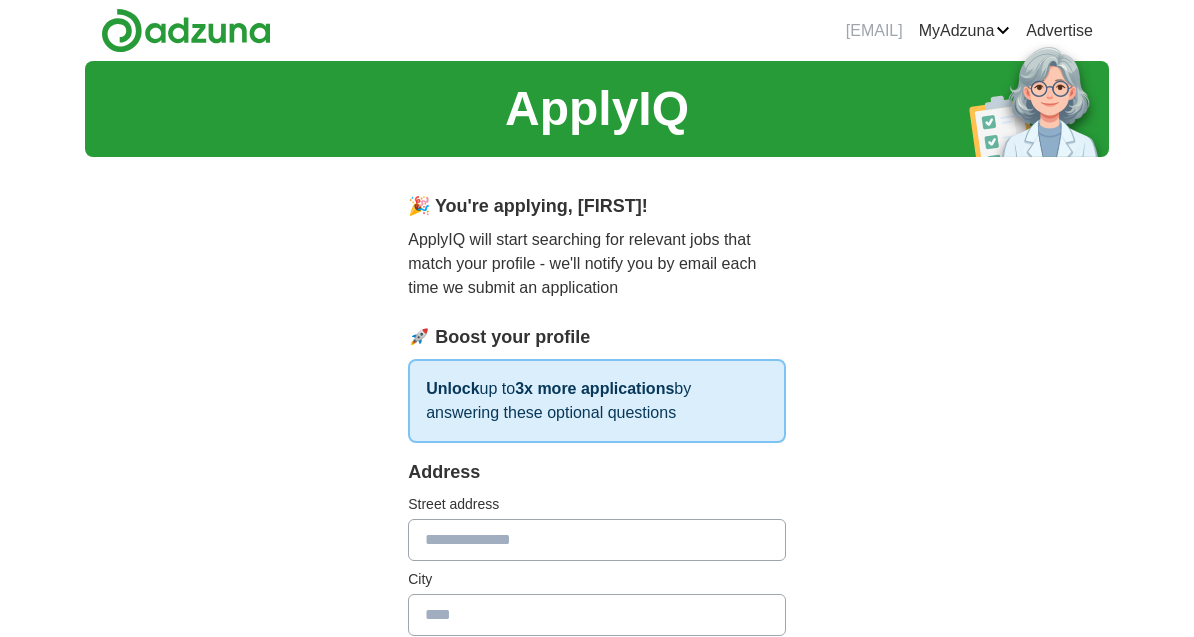 click at bounding box center [597, 540] 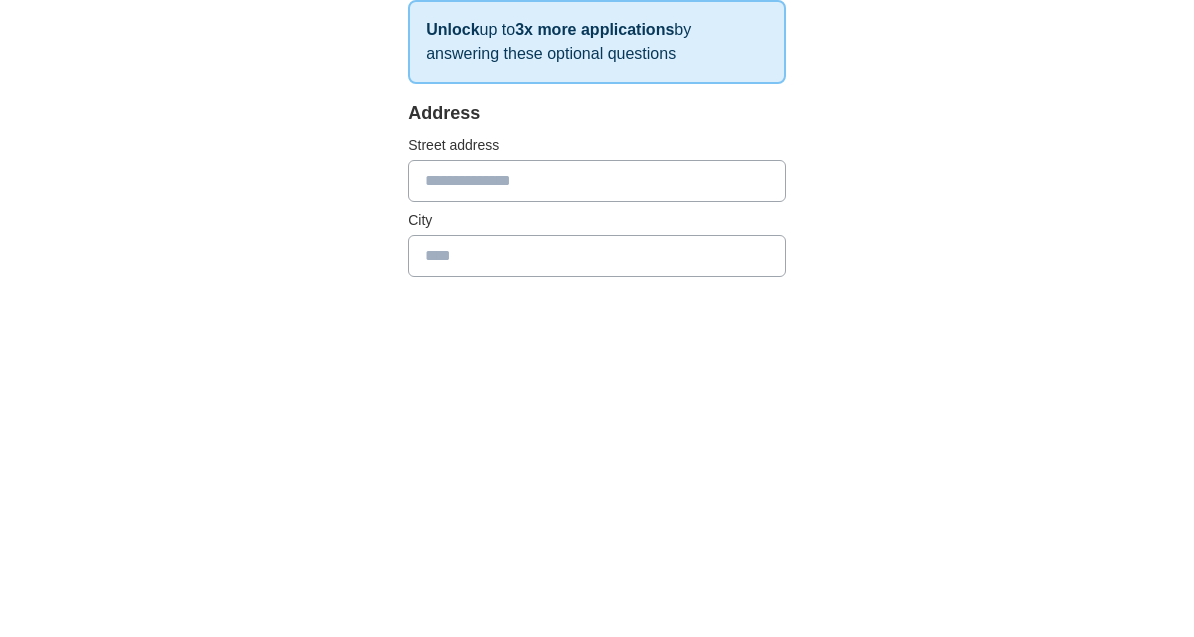 type on "**********" 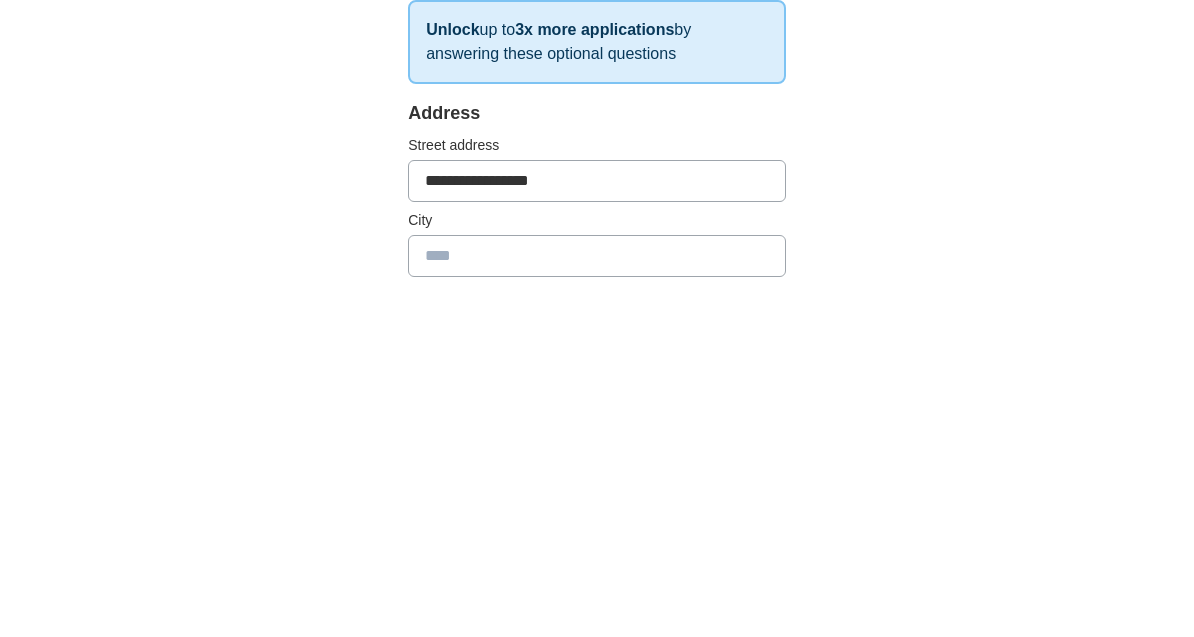 type on "******" 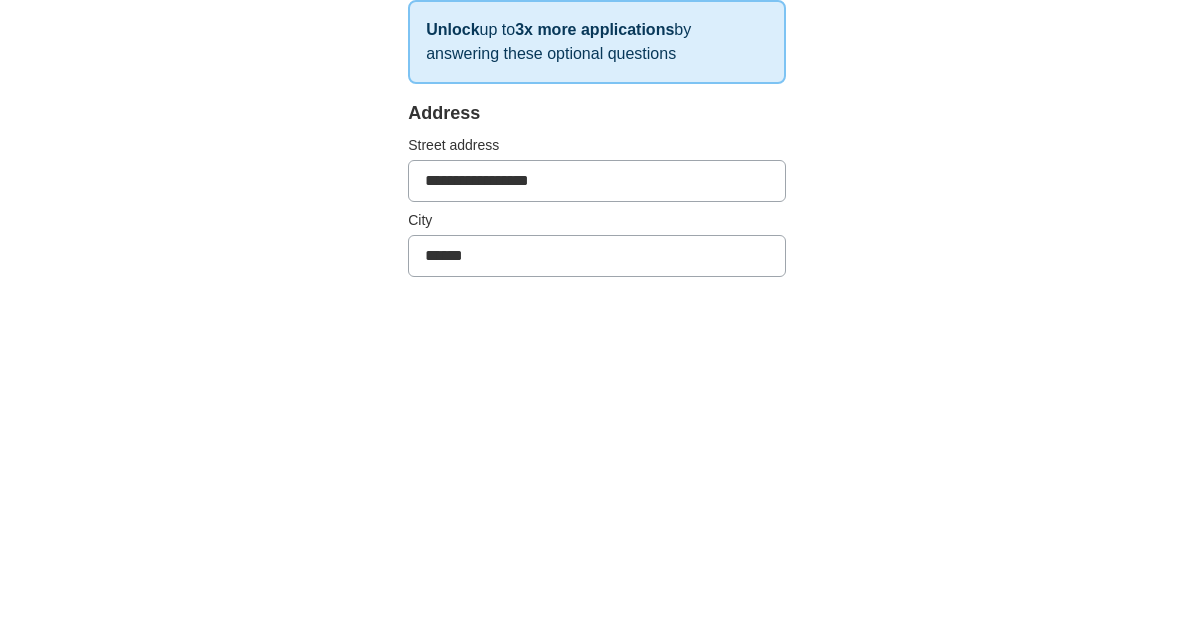 type on "*******" 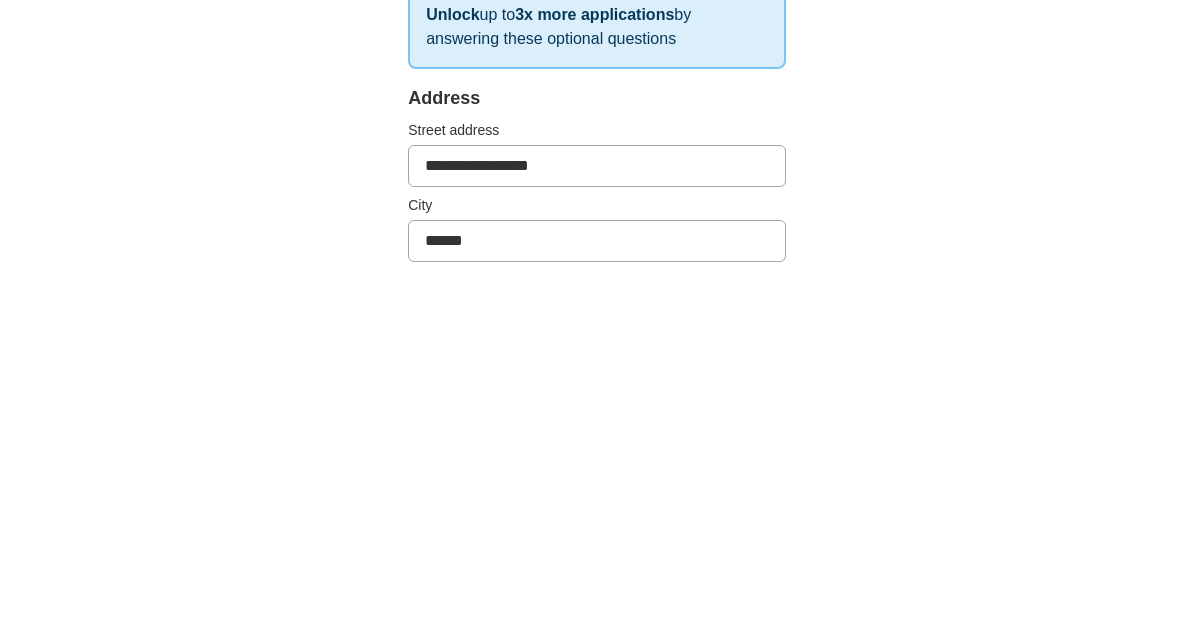 scroll, scrollTop: 0, scrollLeft: 0, axis: both 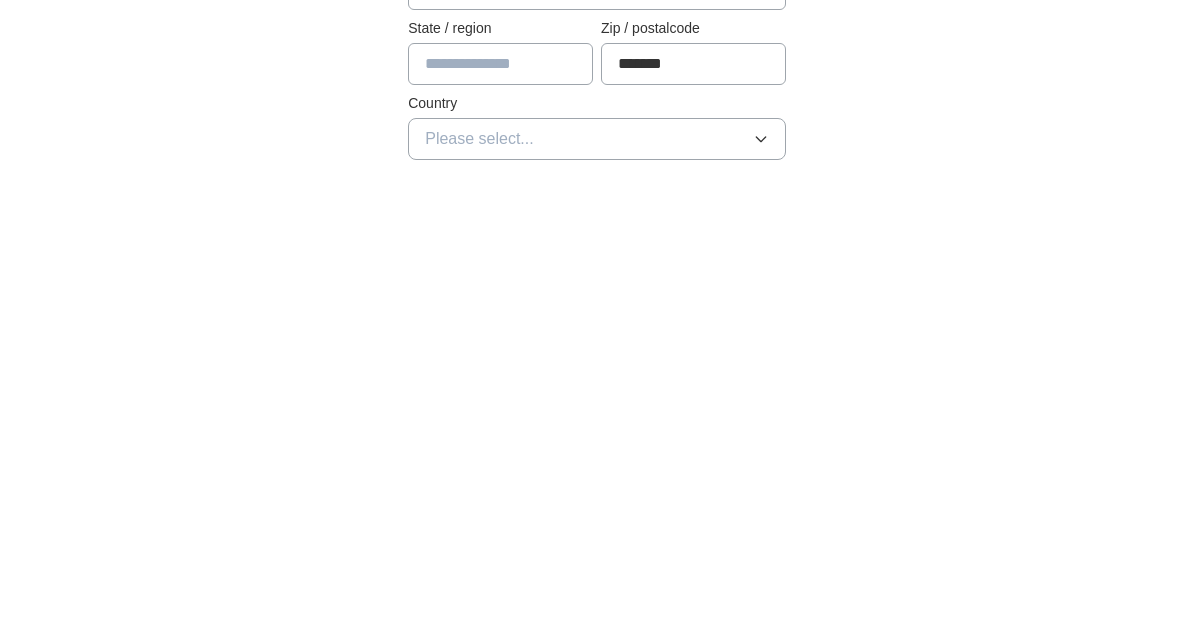 click on "Please select..." at bounding box center (597, 567) 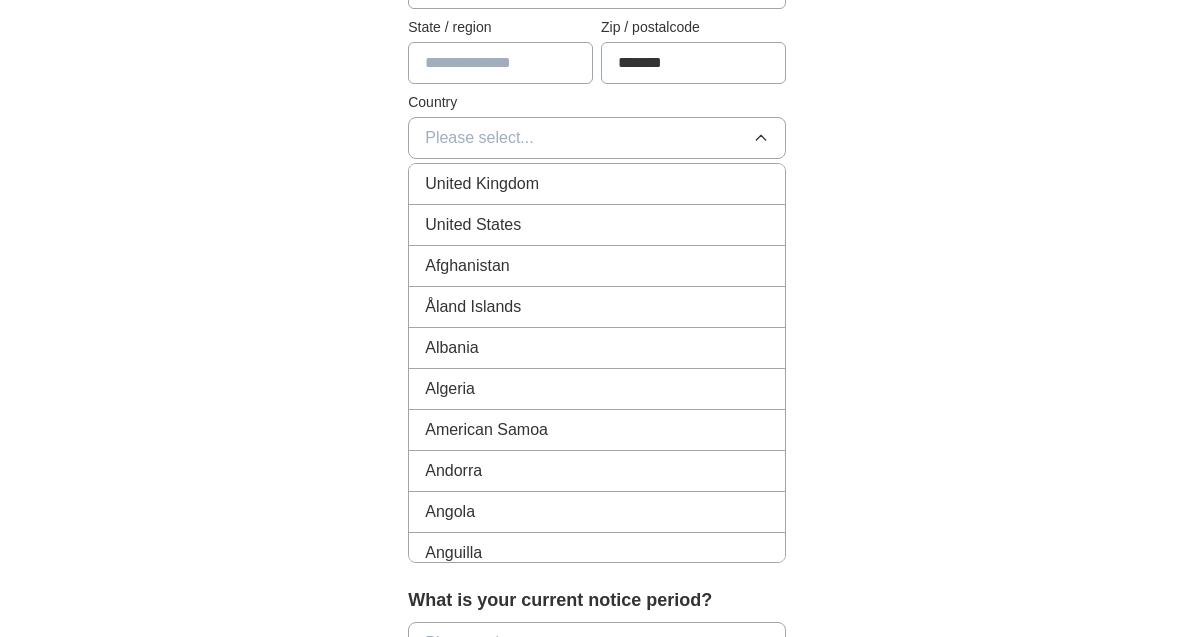 scroll, scrollTop: 627, scrollLeft: 0, axis: vertical 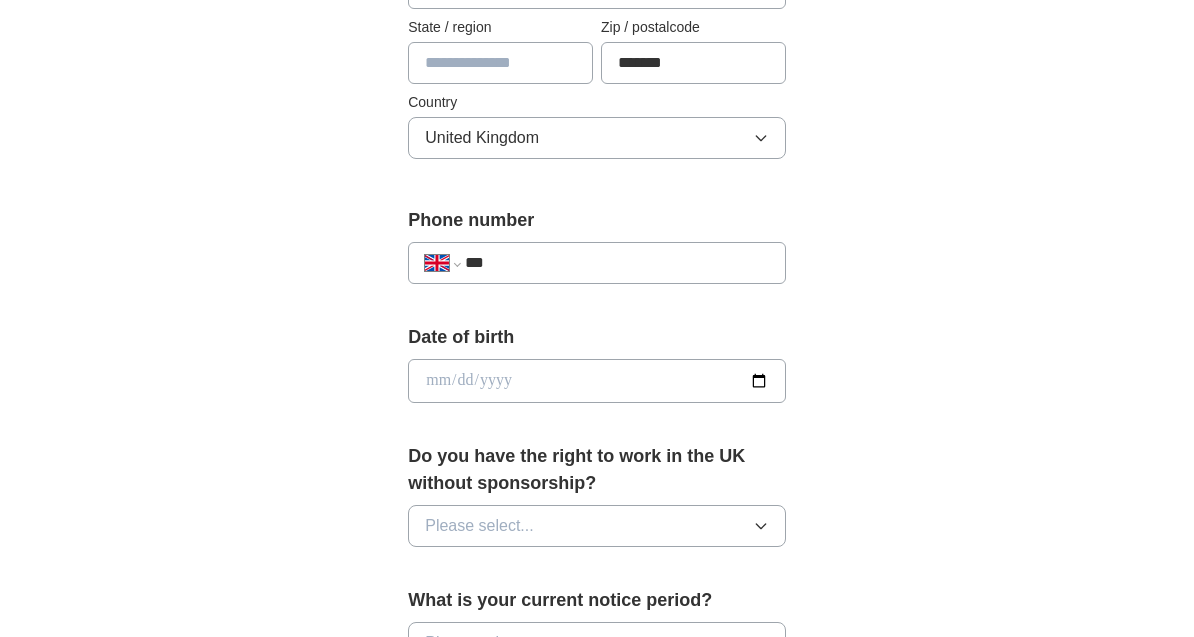 click on "***" at bounding box center (617, 263) 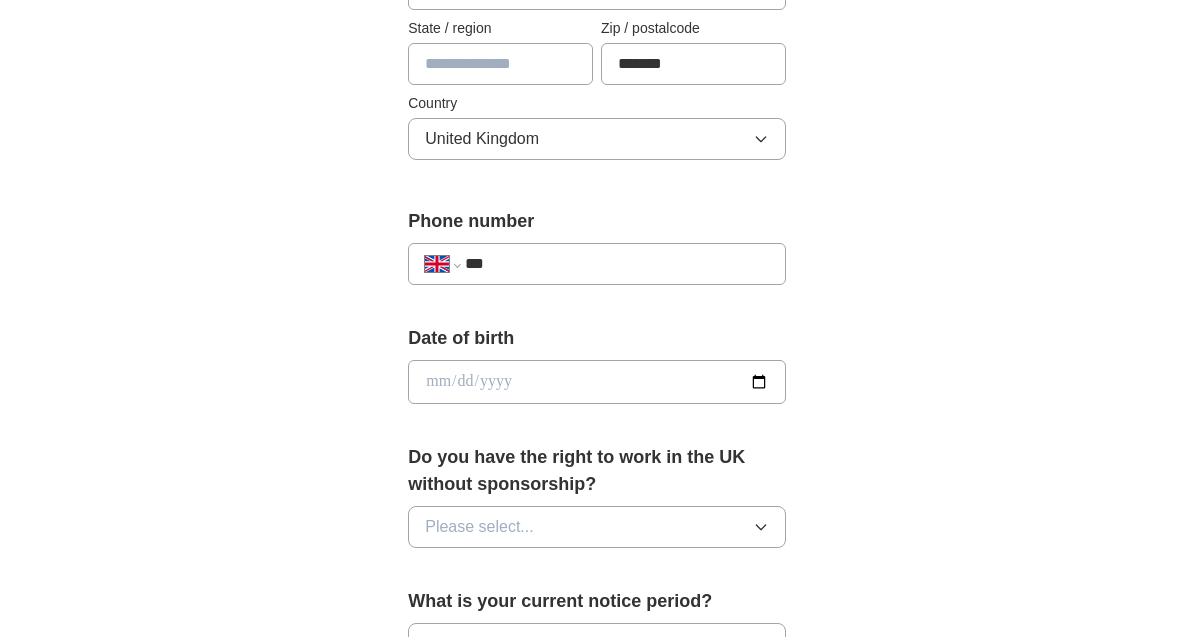 type 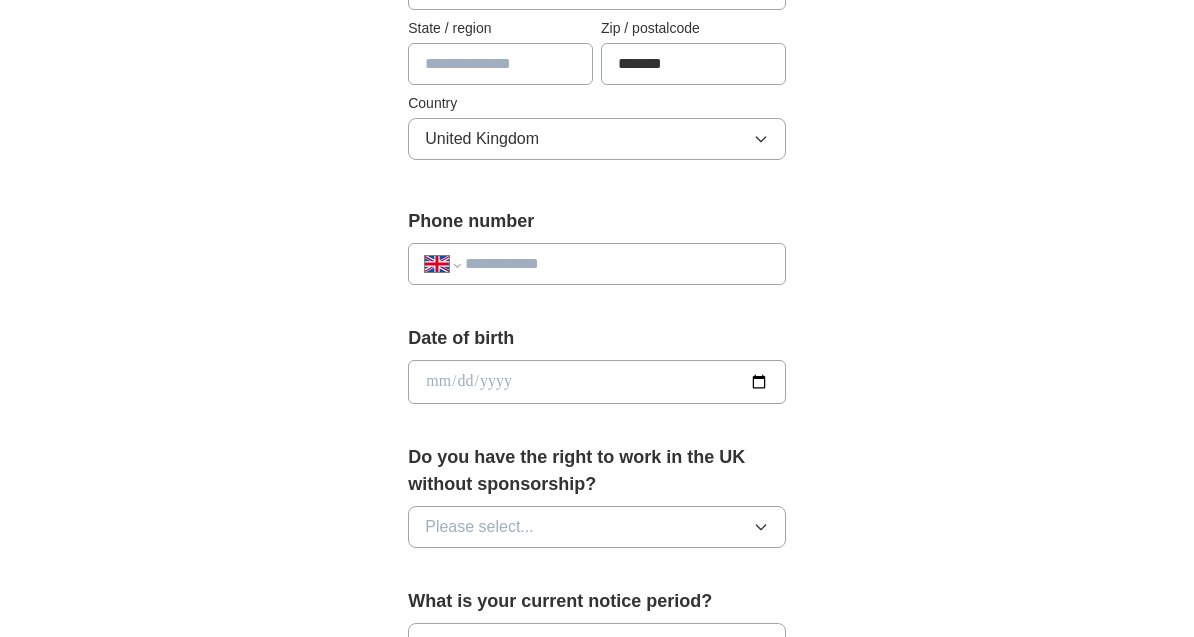 select on "**" 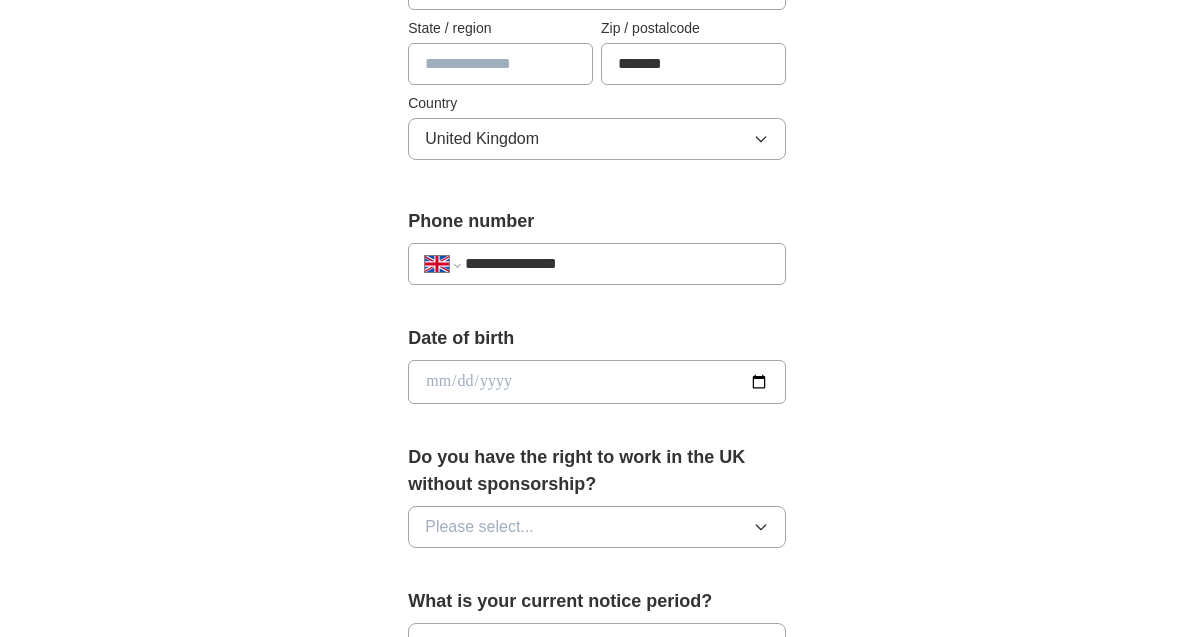 select on "**" 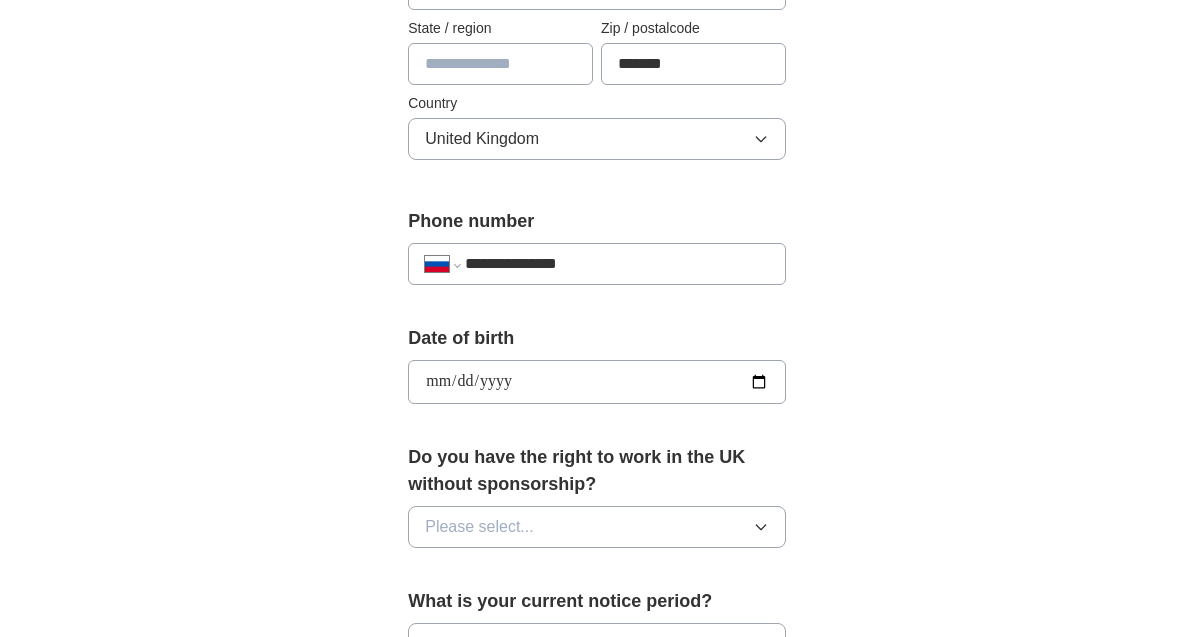 scroll, scrollTop: 627, scrollLeft: 0, axis: vertical 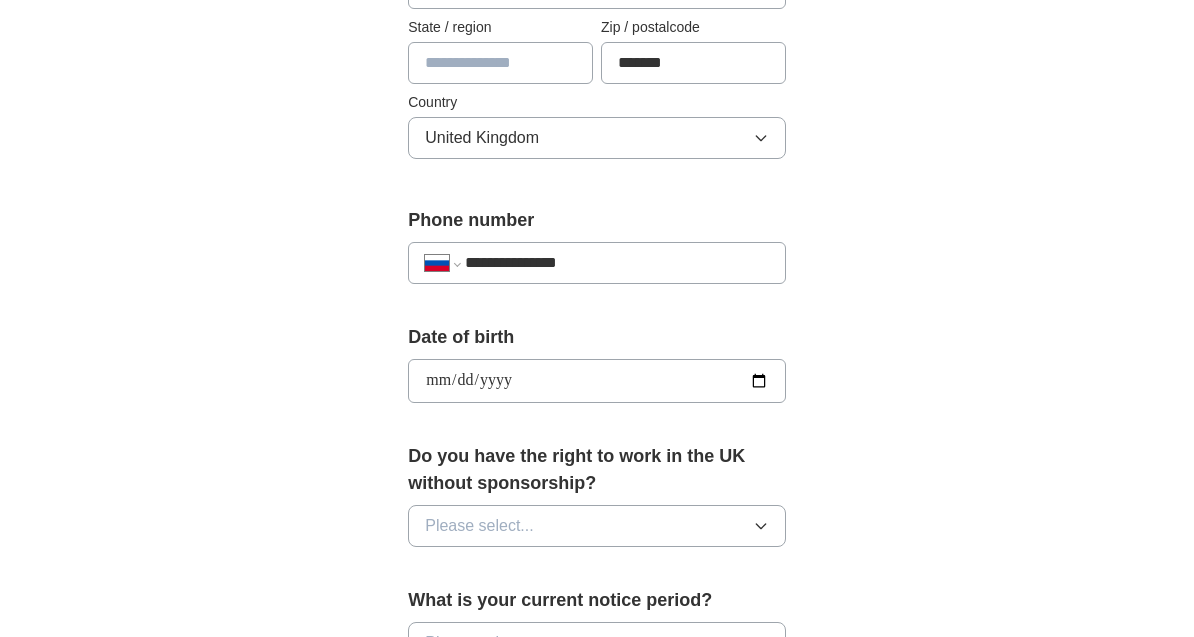click on "**********" at bounding box center (597, 381) 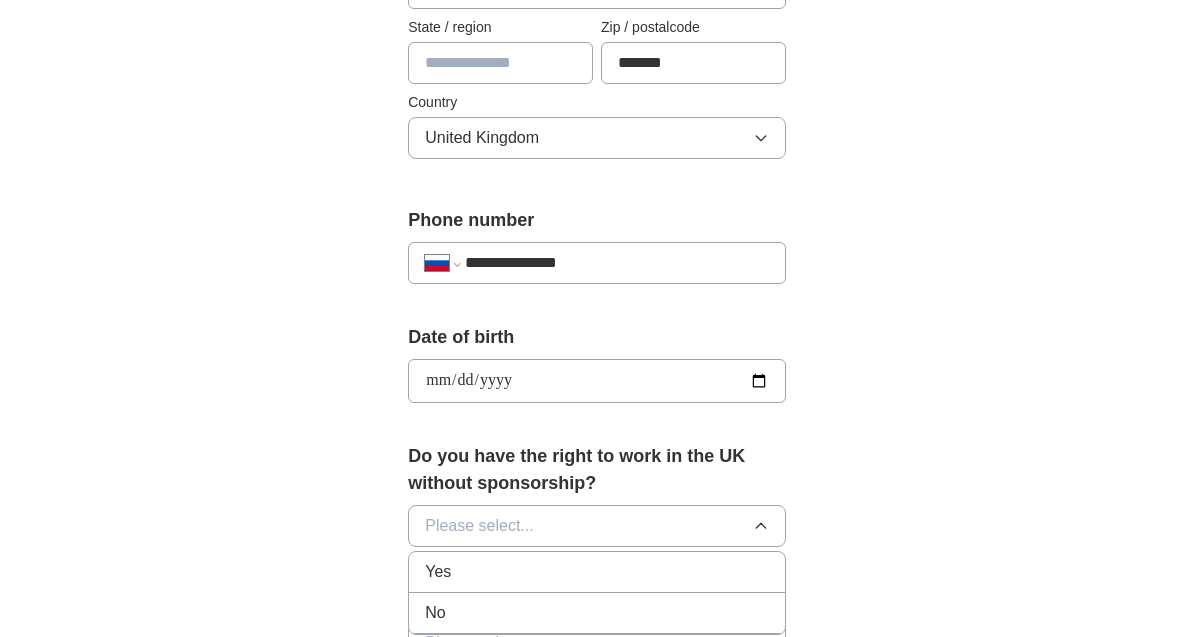 click on "Yes" at bounding box center (597, 572) 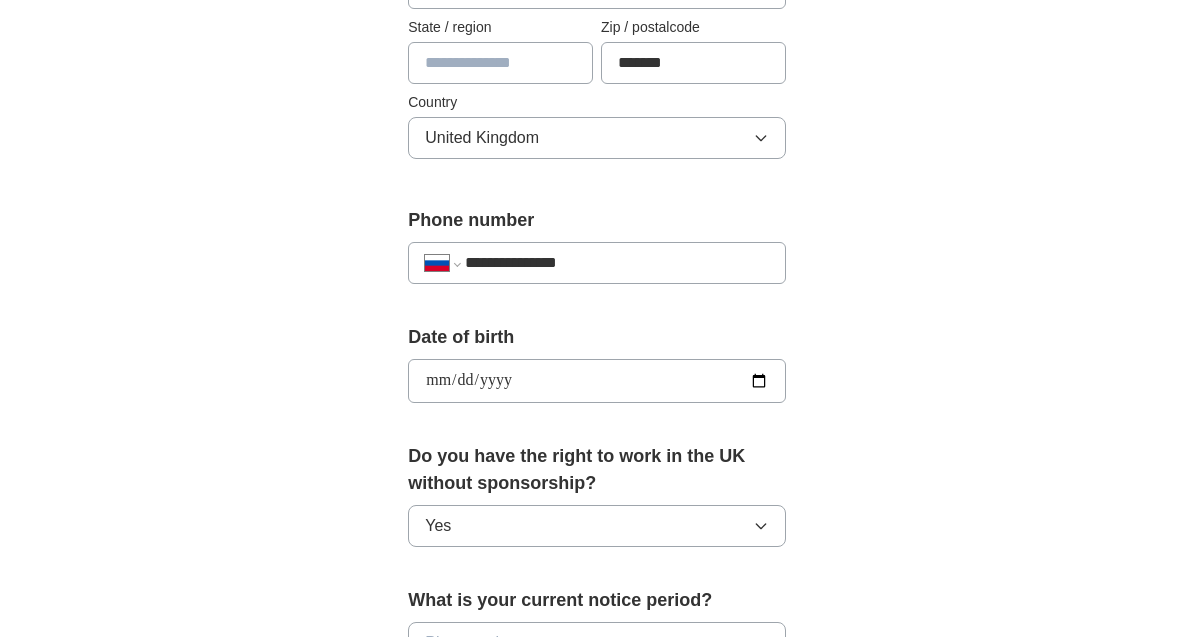 click on "Please select..." at bounding box center [597, 643] 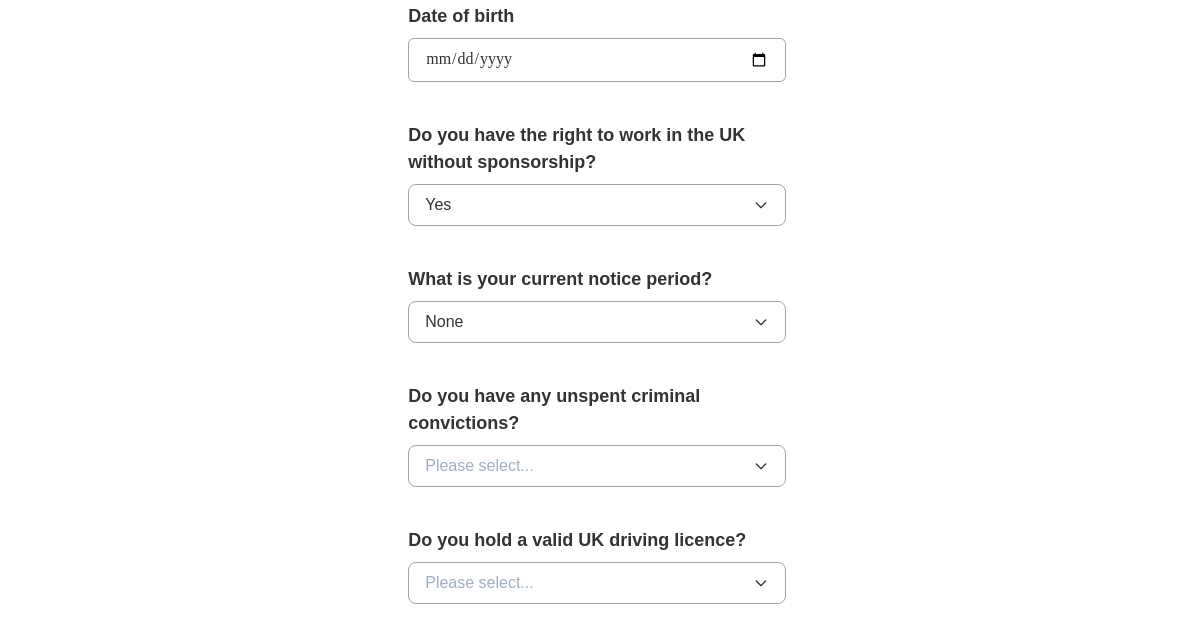scroll, scrollTop: 948, scrollLeft: 0, axis: vertical 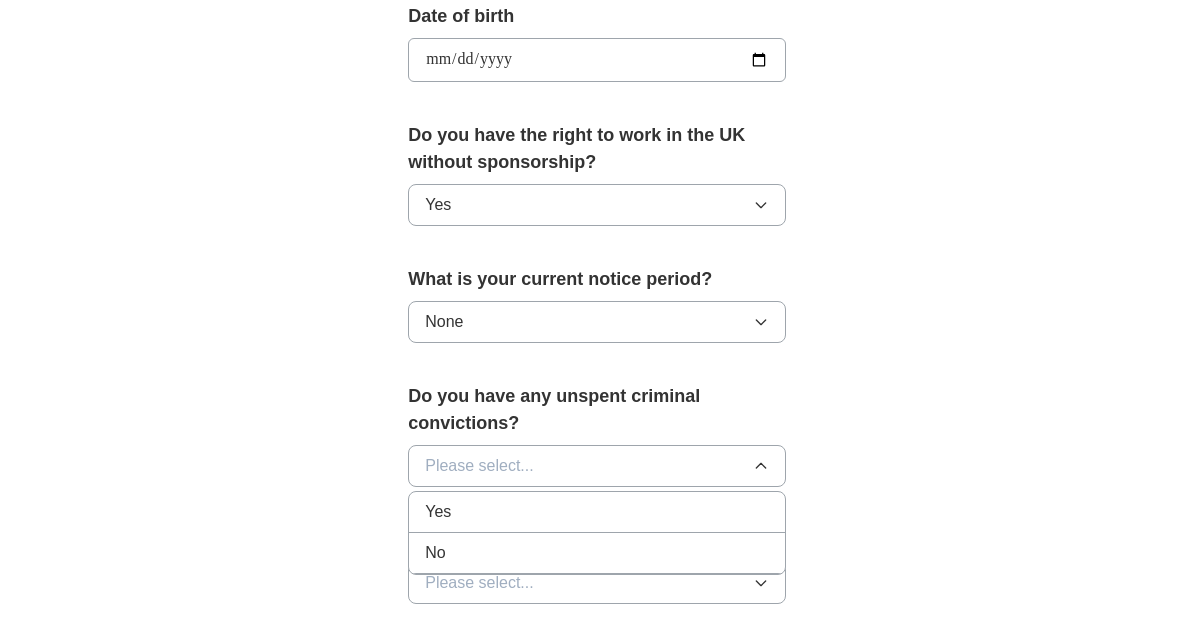 click on "No" at bounding box center (597, 553) 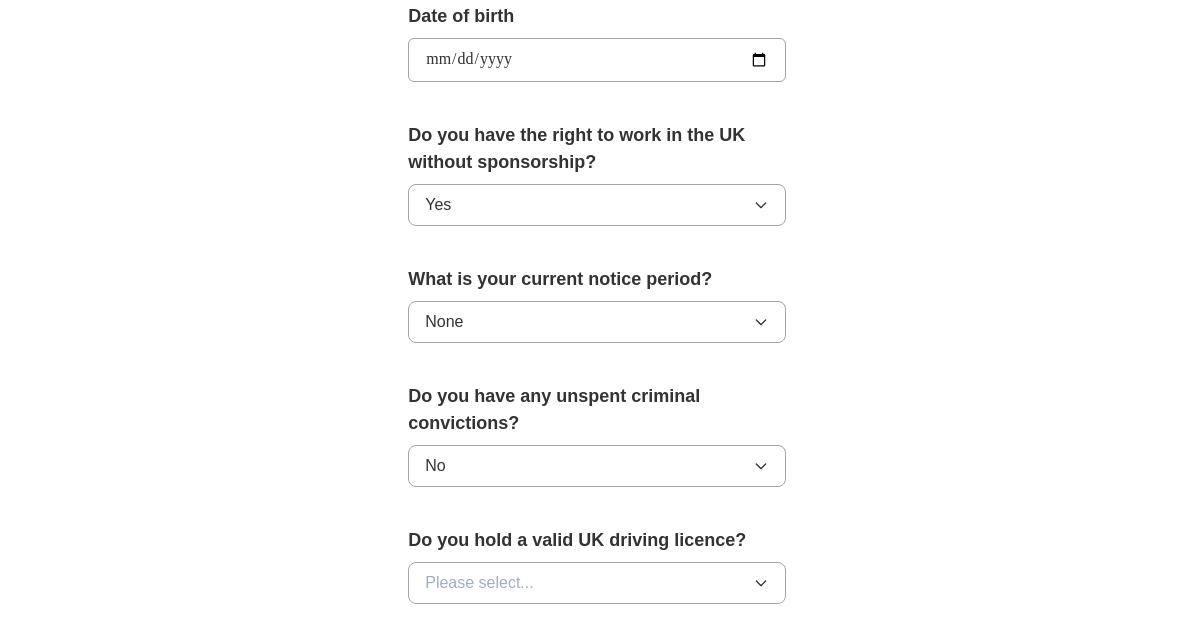 click on "Please select..." at bounding box center (597, 583) 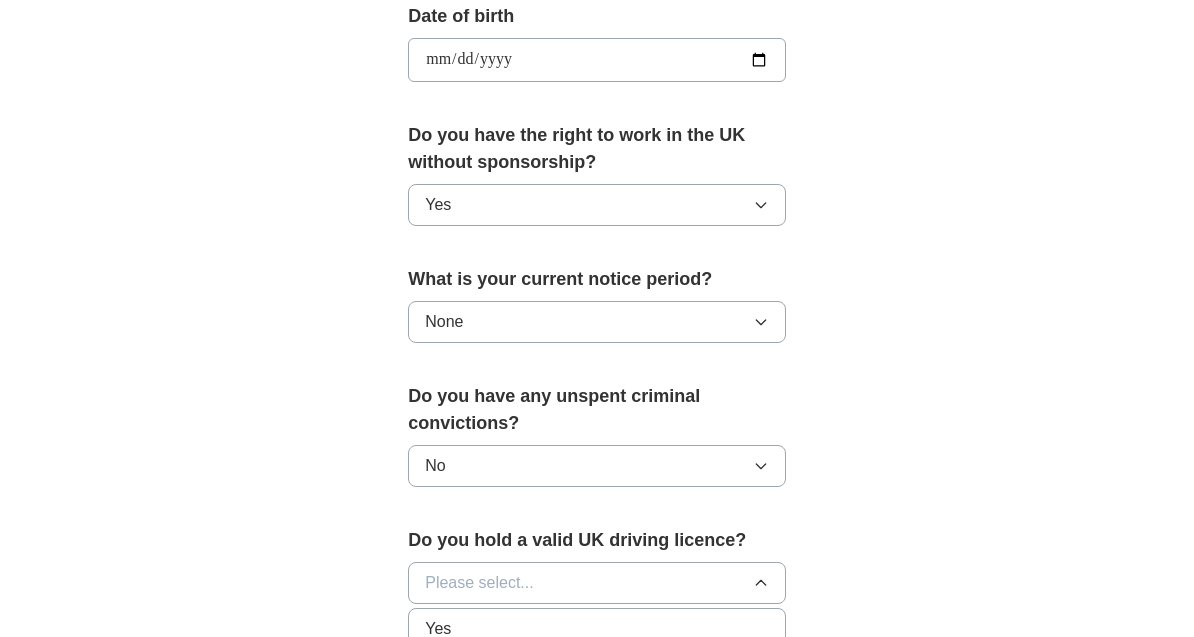 click on "Yes" at bounding box center [597, 629] 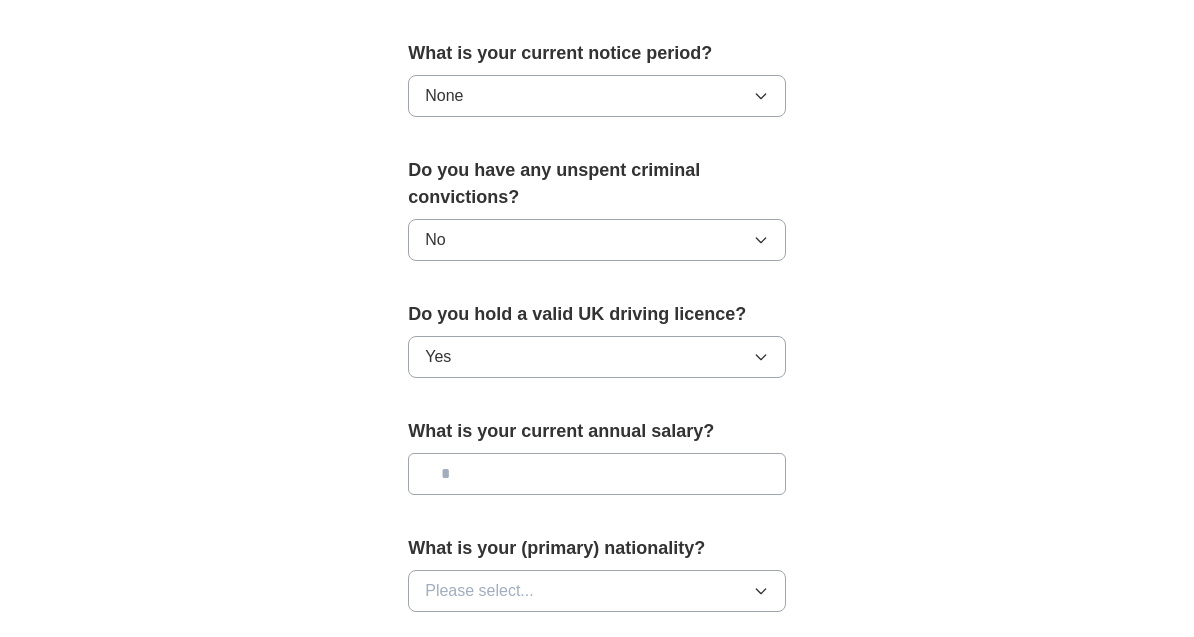 scroll, scrollTop: 1173, scrollLeft: 0, axis: vertical 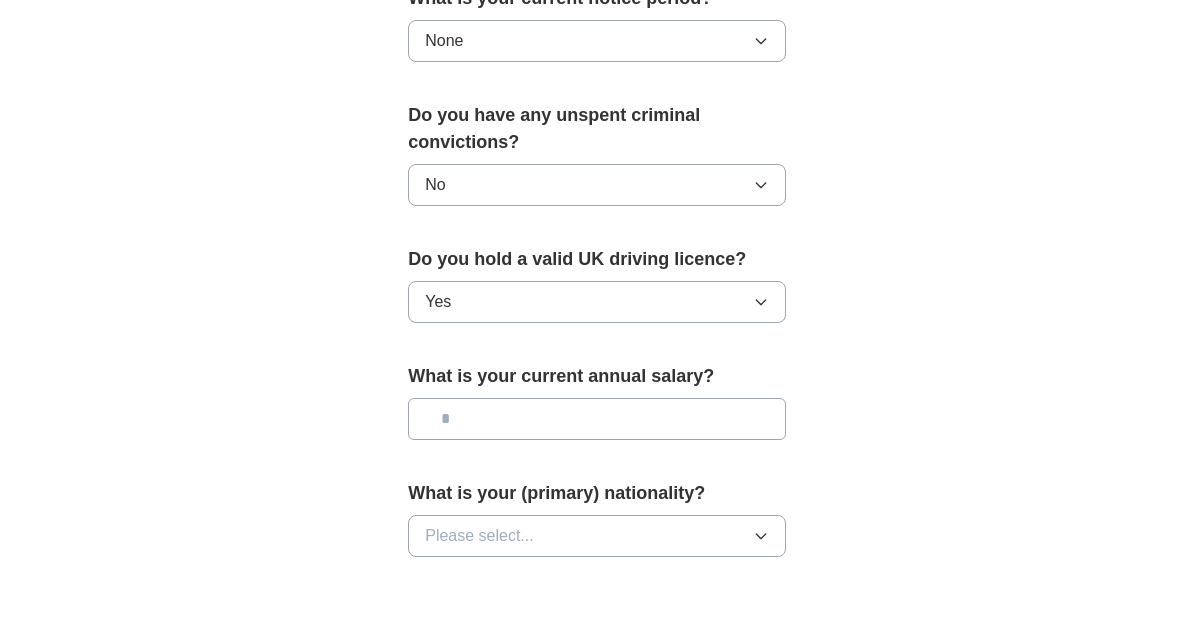 click at bounding box center [597, 475] 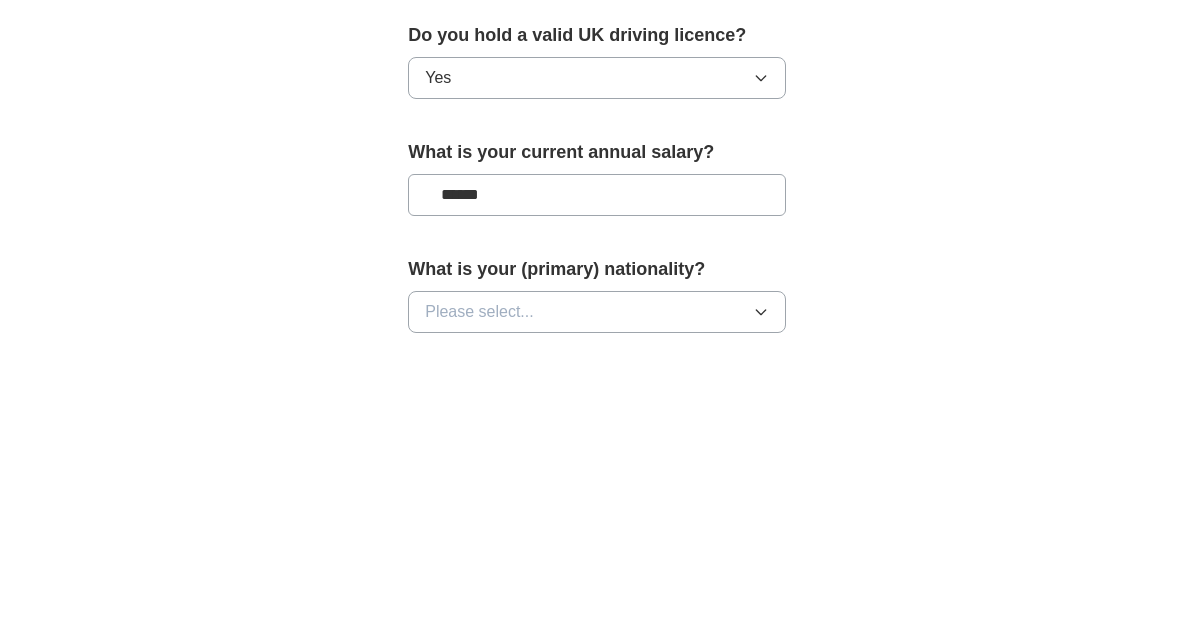 type on "*******" 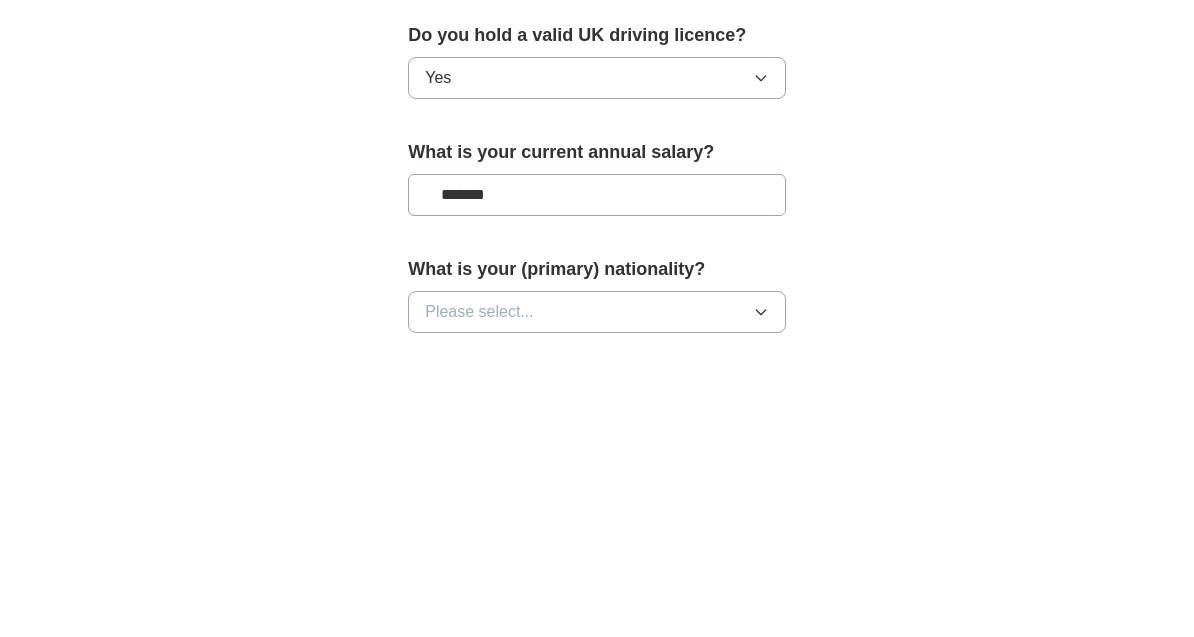 click on "Please select..." at bounding box center [597, 592] 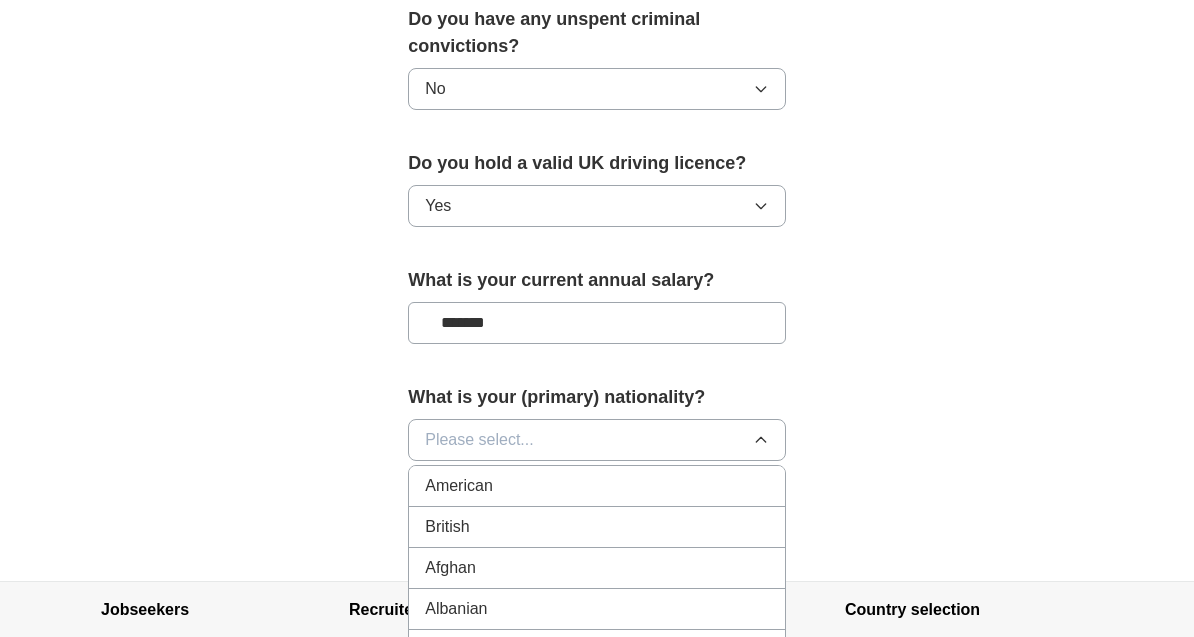 click on "British" at bounding box center (597, 527) 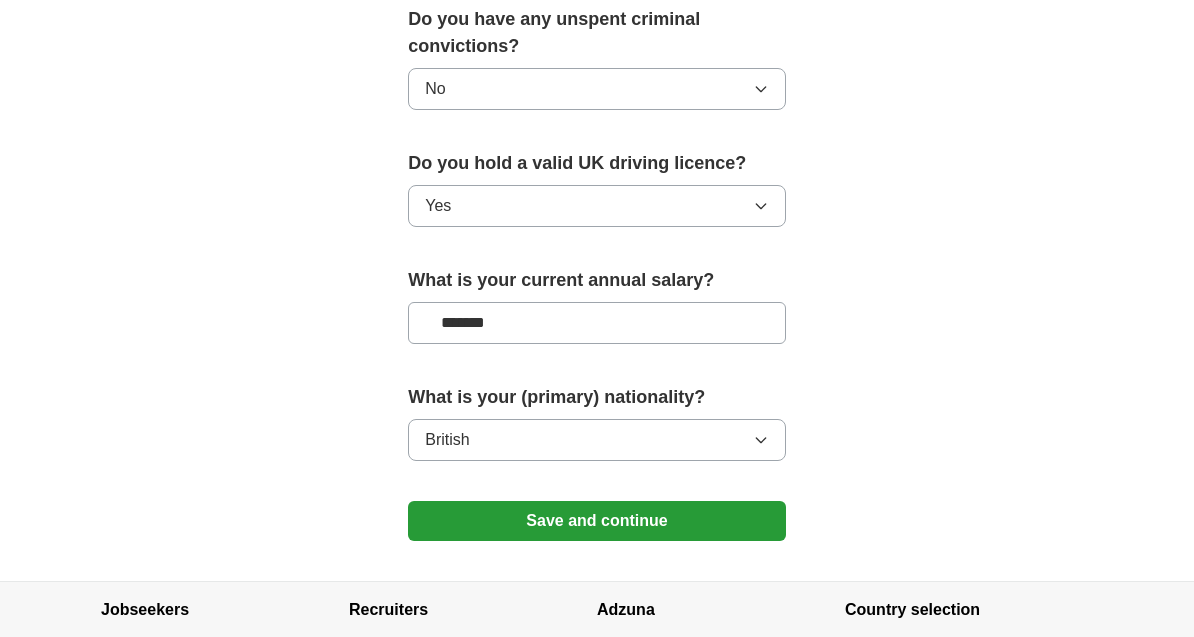 click on "Save and continue" at bounding box center [597, 521] 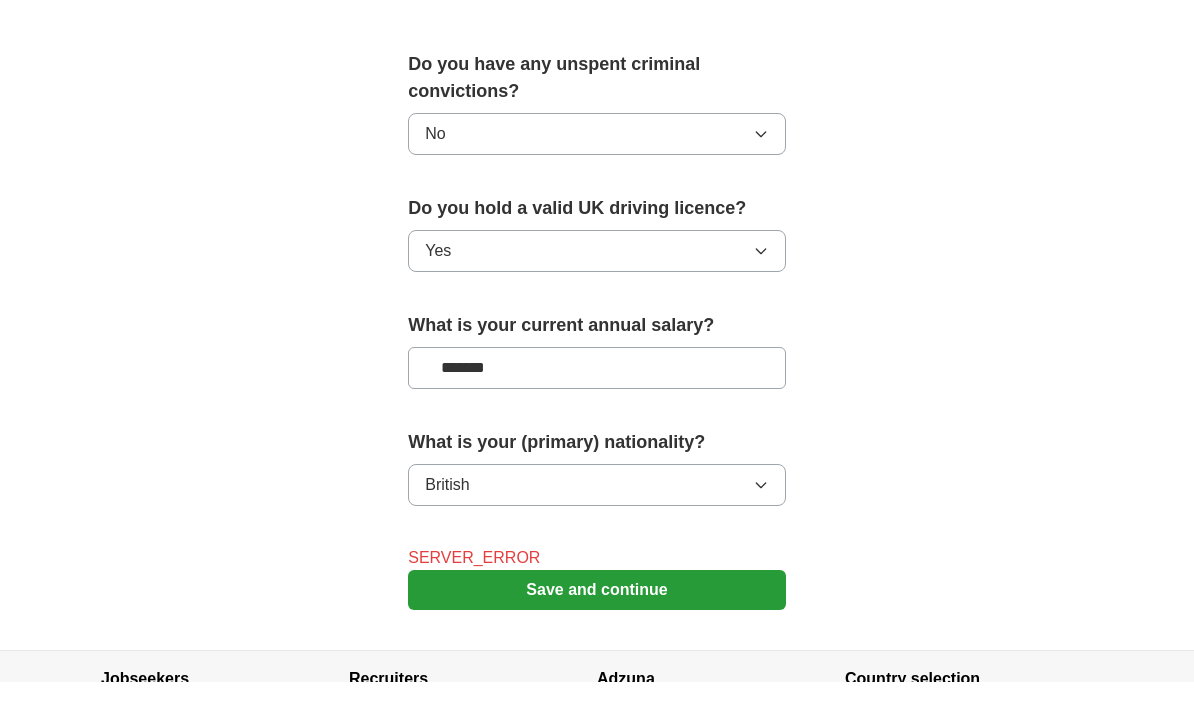 scroll, scrollTop: 1389, scrollLeft: 0, axis: vertical 